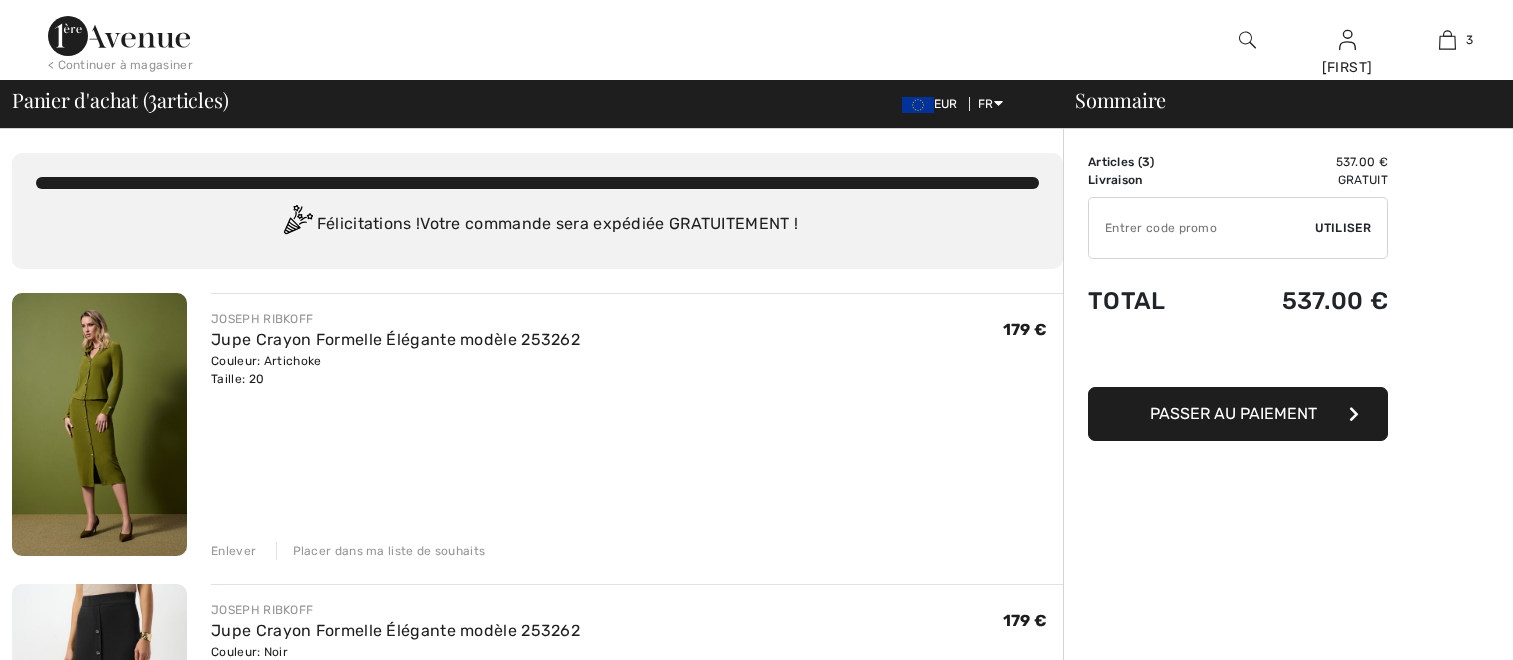 scroll, scrollTop: 0, scrollLeft: 0, axis: both 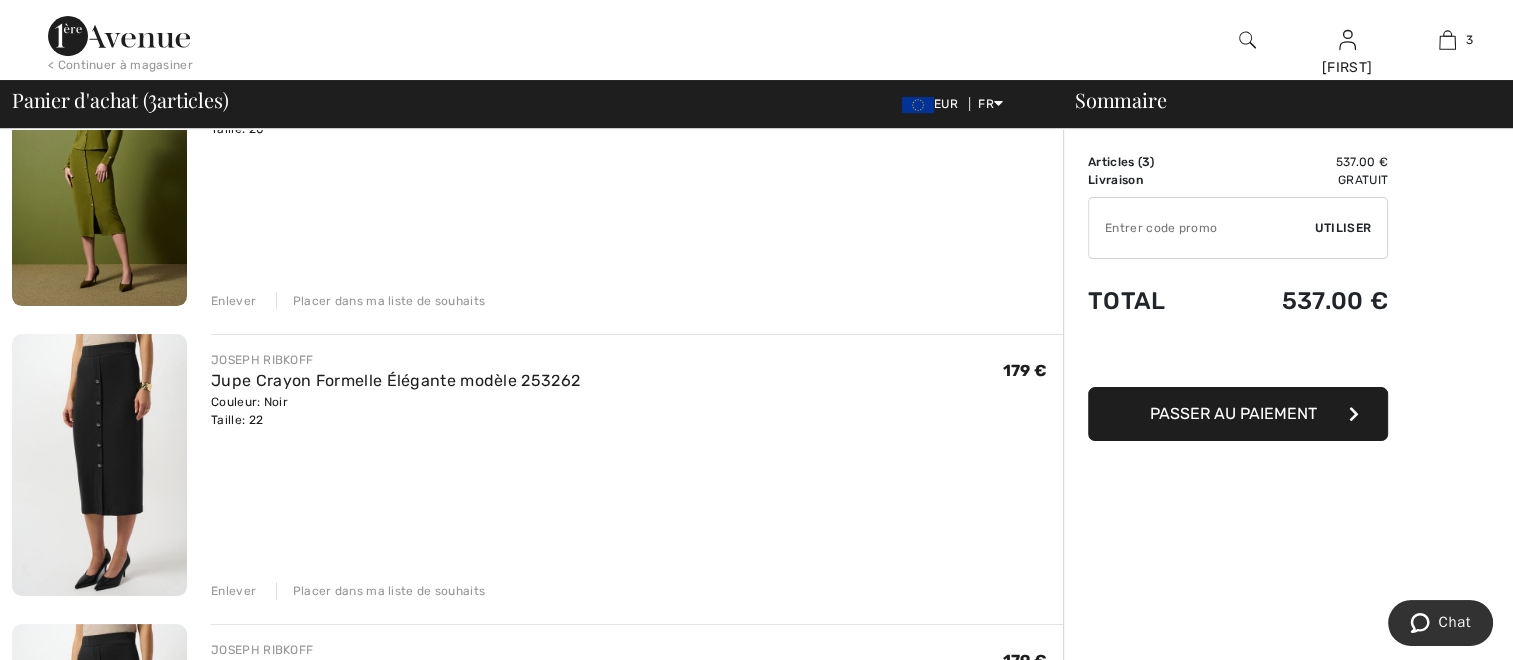 click on "Enlever" at bounding box center (233, 591) 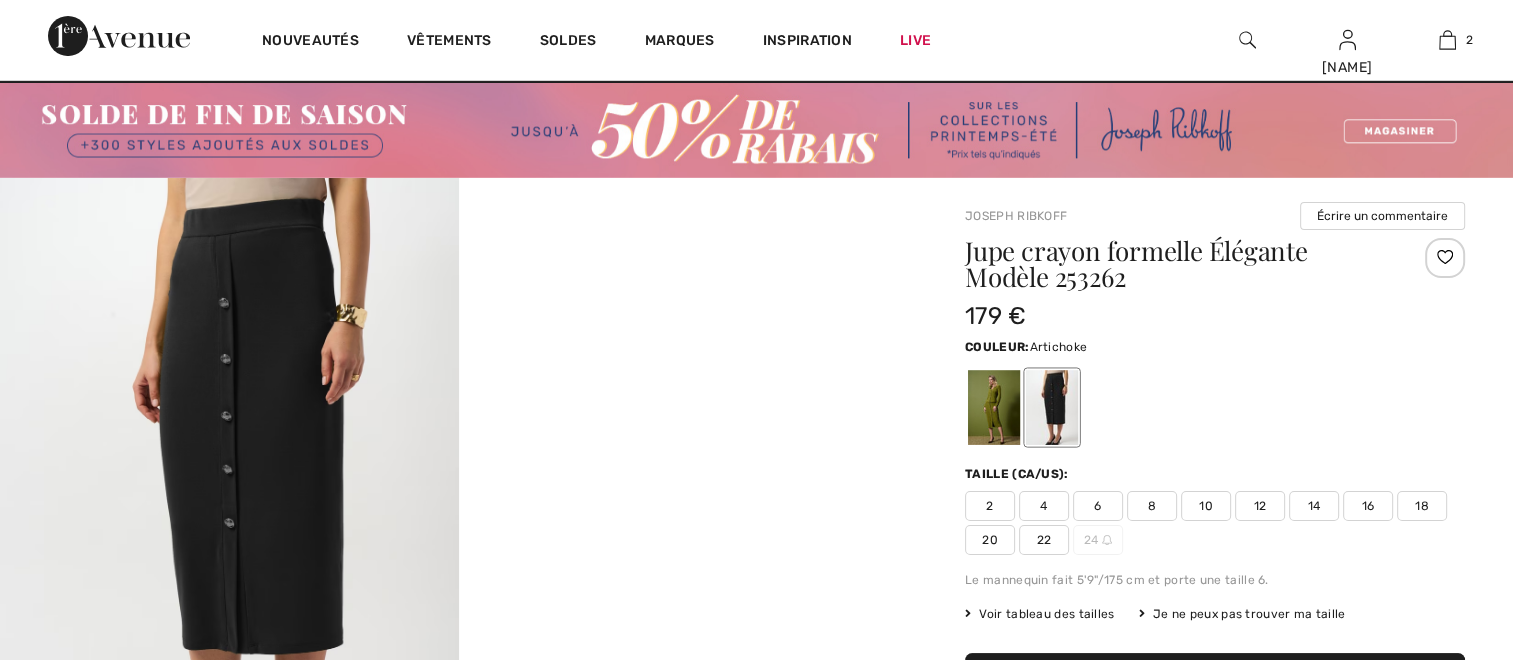 scroll, scrollTop: 36, scrollLeft: 0, axis: vertical 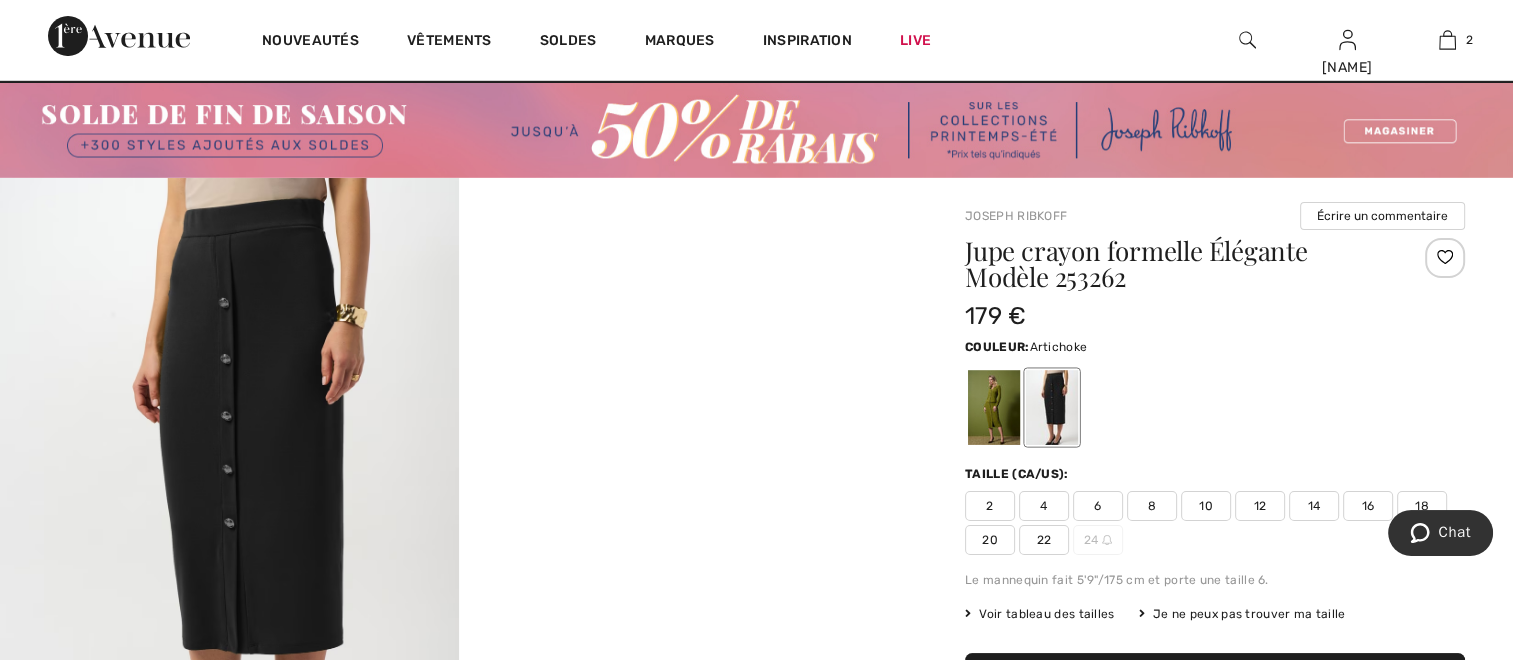 click at bounding box center [994, 407] 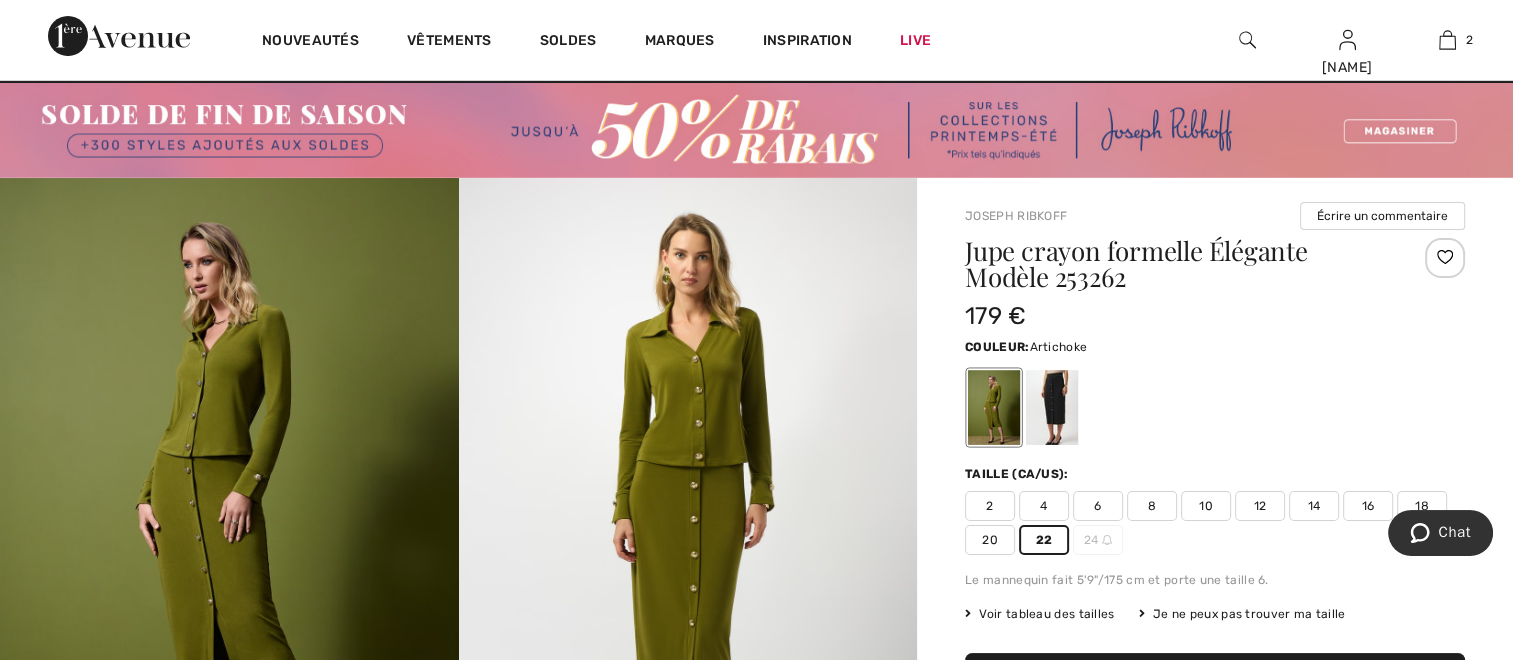 click on "22" at bounding box center (1044, 540) 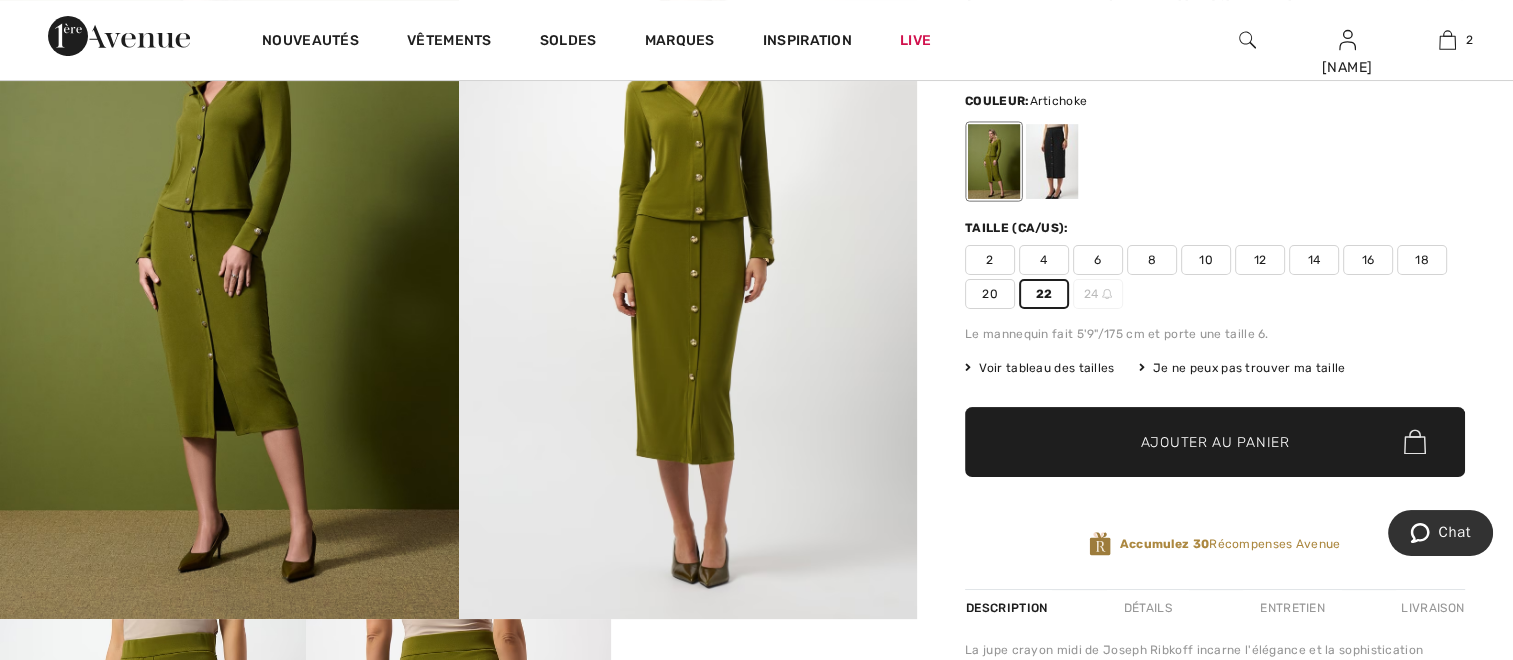 scroll, scrollTop: 328, scrollLeft: 0, axis: vertical 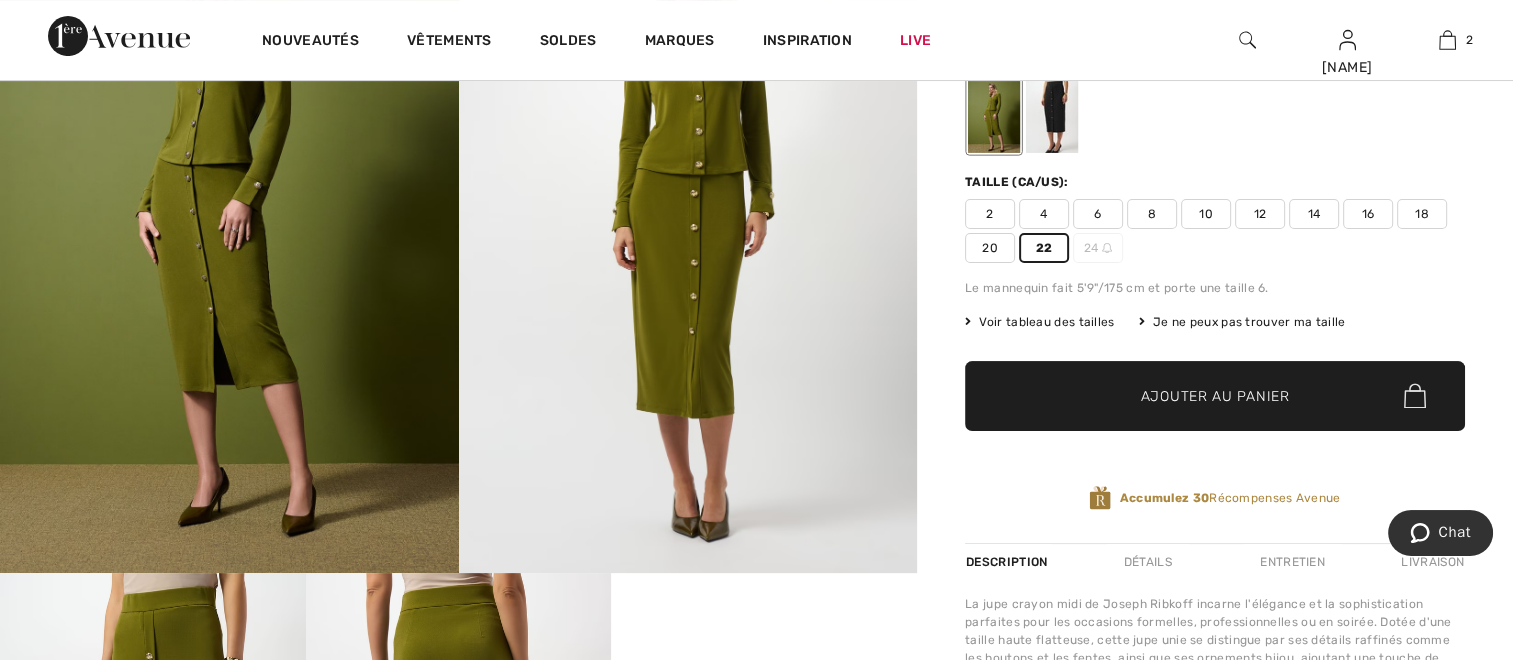 click on "Ajouter au panier" at bounding box center [1215, 395] 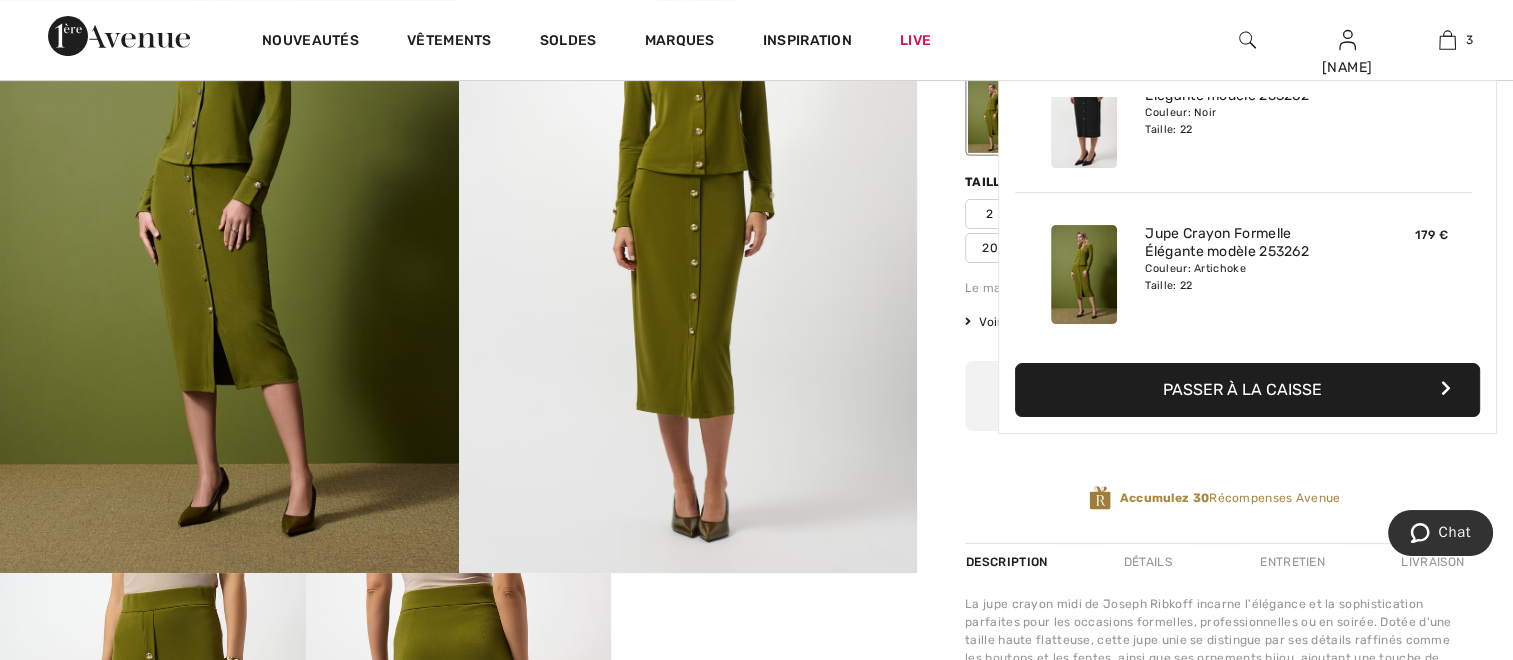 scroll, scrollTop: 216, scrollLeft: 0, axis: vertical 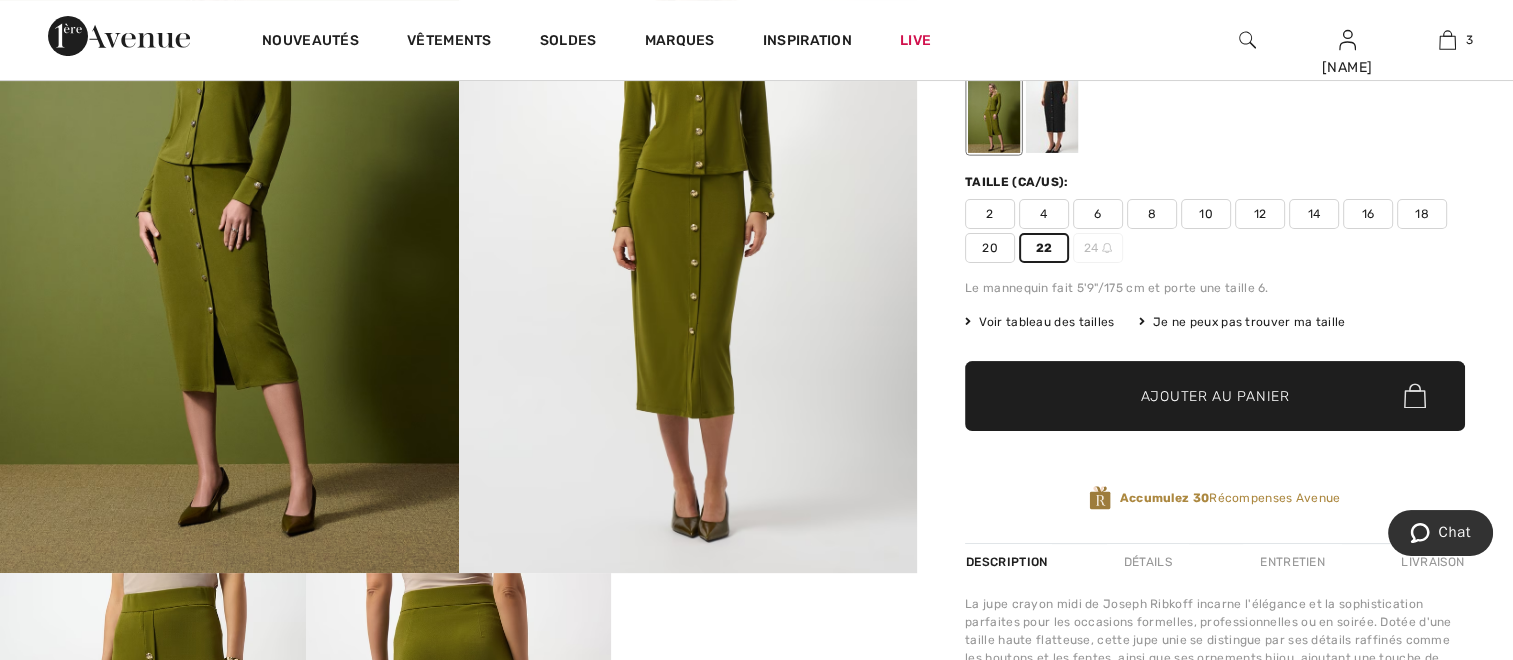 click on "Ajouter au panier" at bounding box center [1215, 395] 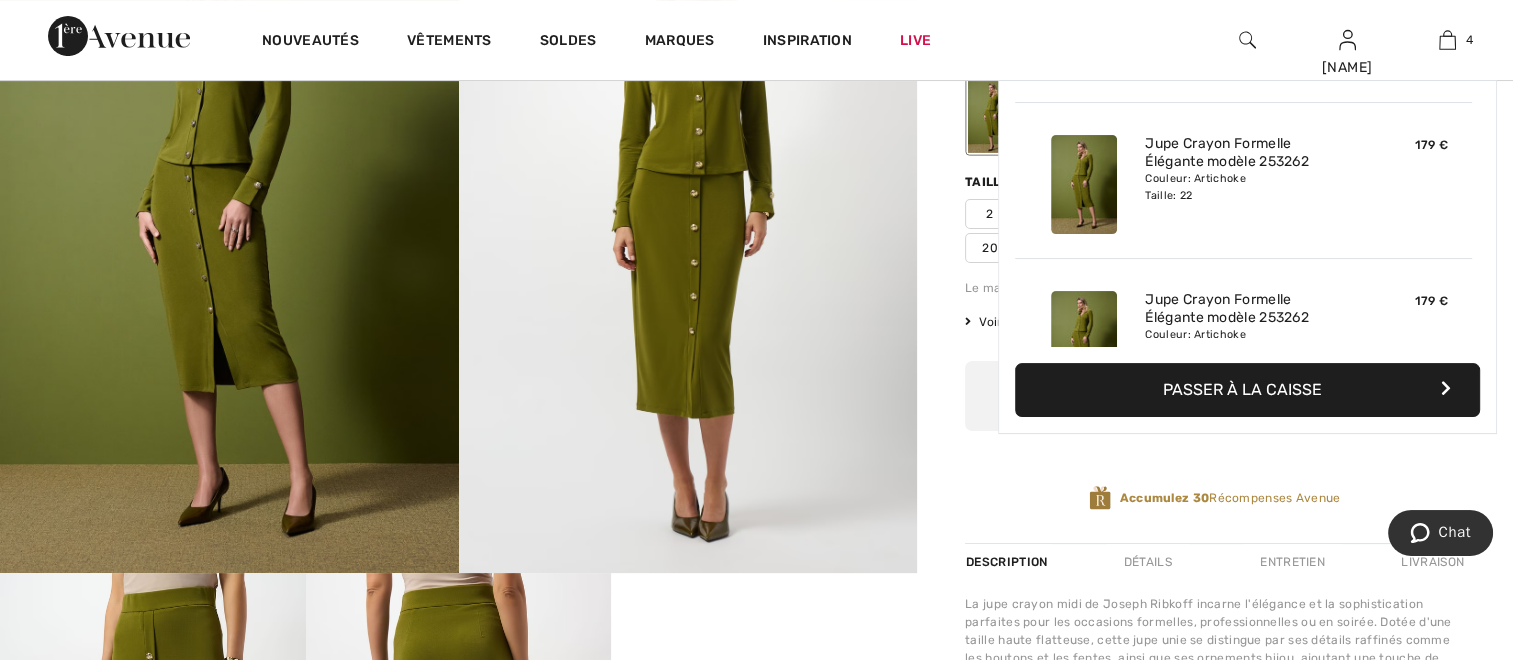 scroll, scrollTop: 372, scrollLeft: 0, axis: vertical 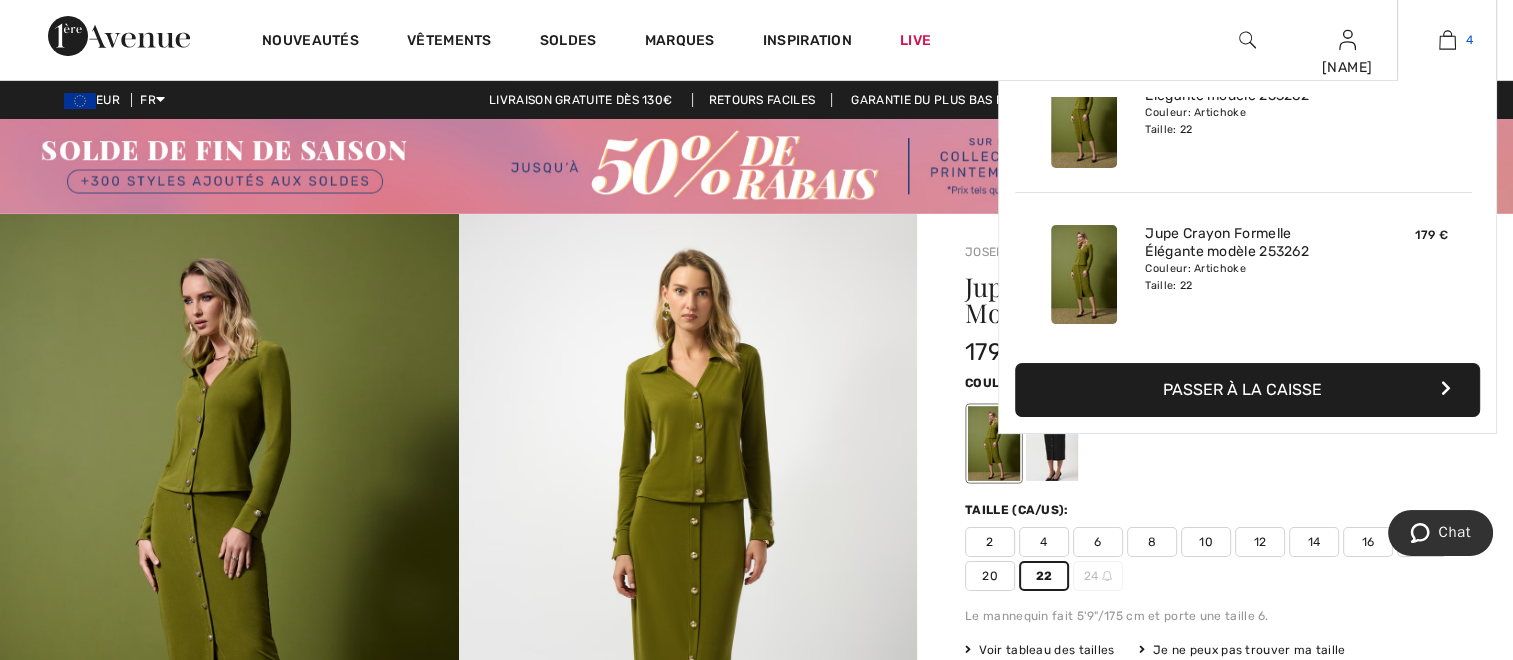 click at bounding box center [1447, 40] 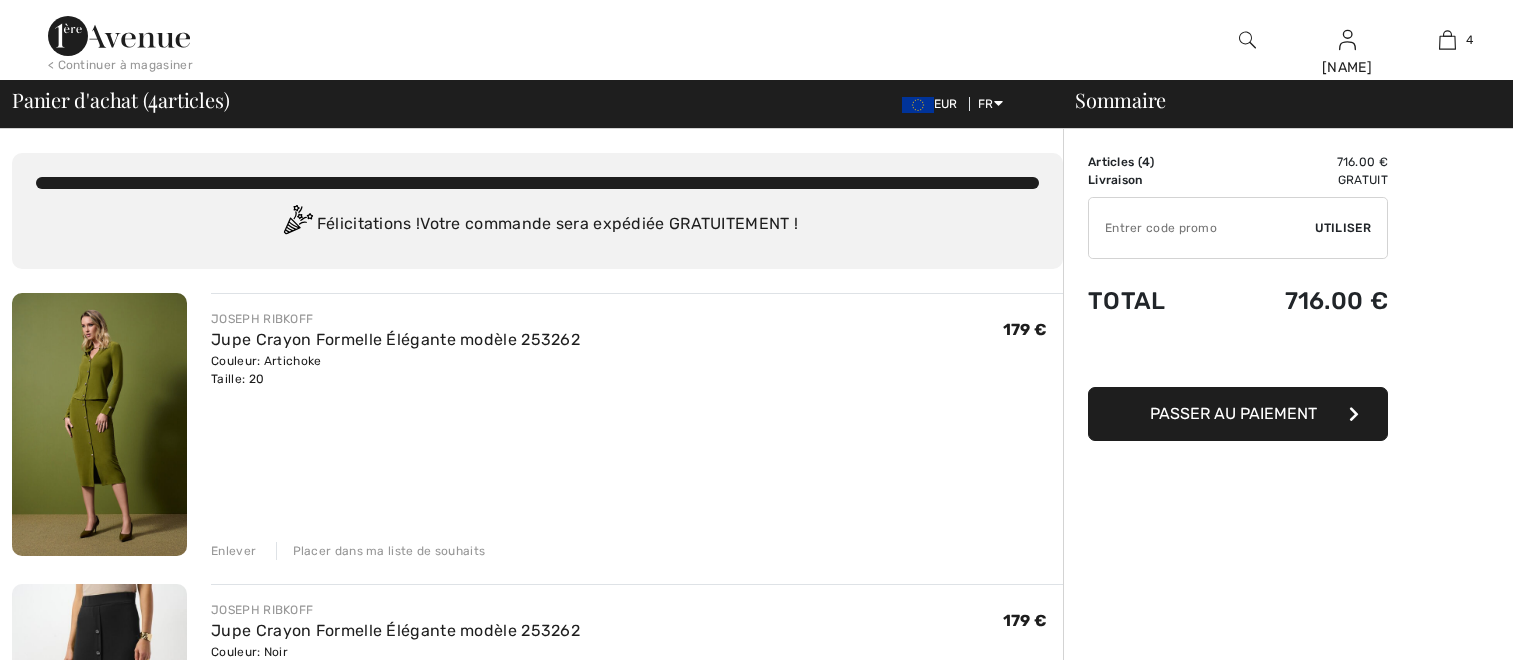 scroll, scrollTop: 0, scrollLeft: 0, axis: both 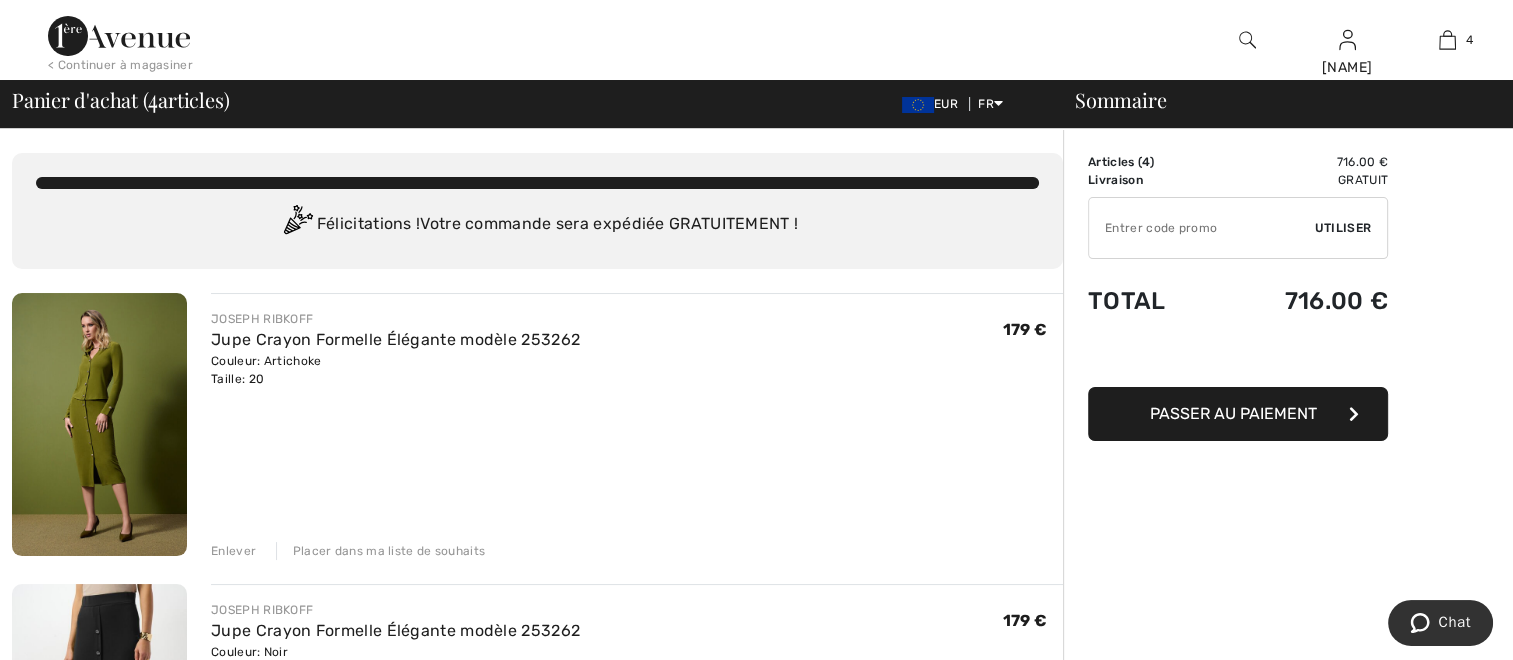 click on "Enlever" at bounding box center [233, 551] 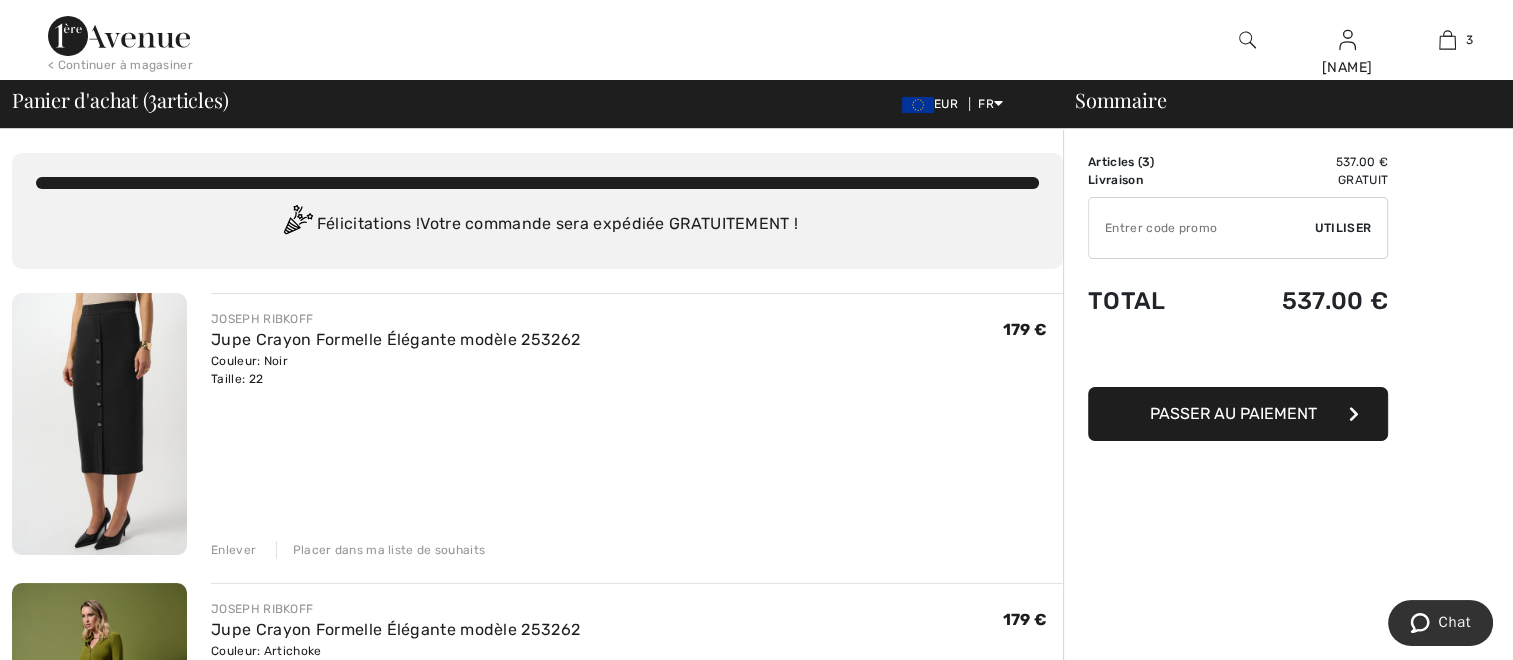 click on "Enlever
Placer dans ma liste de souhaits" at bounding box center [637, 548] 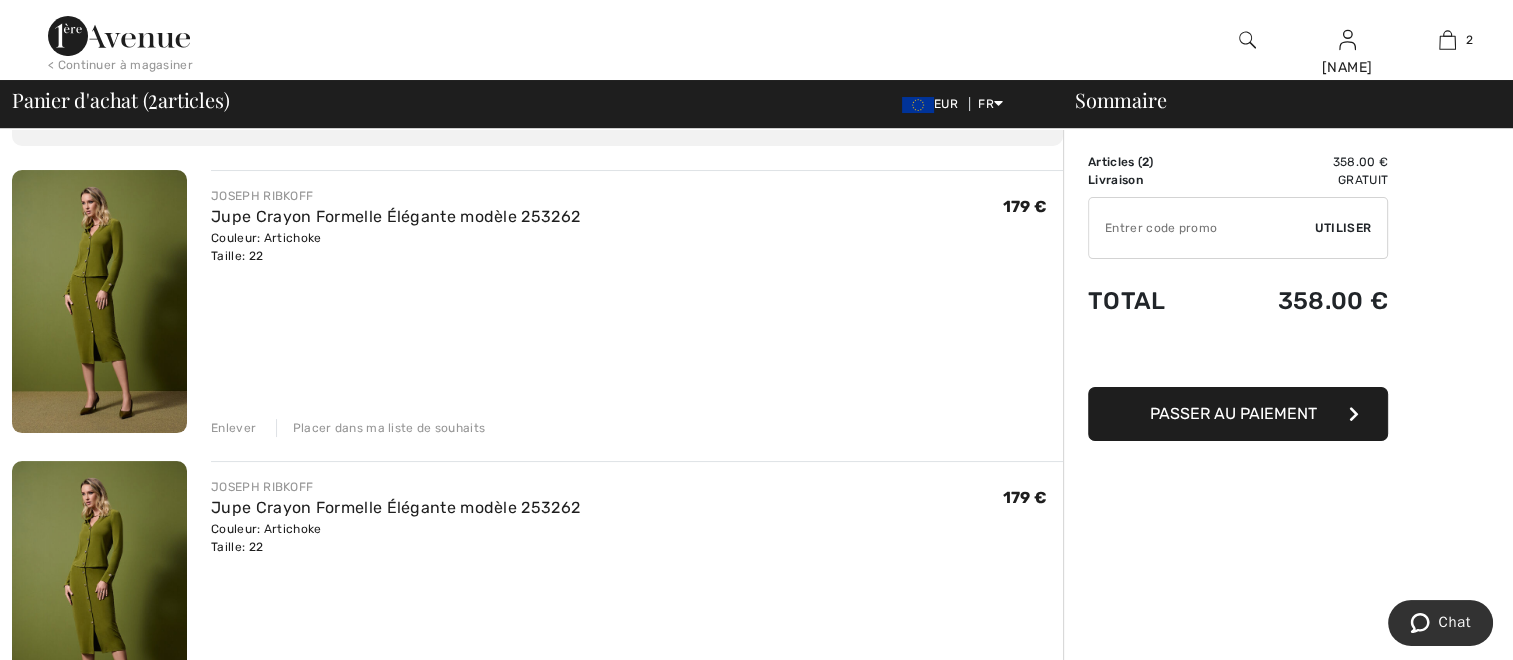 scroll, scrollTop: 184, scrollLeft: 0, axis: vertical 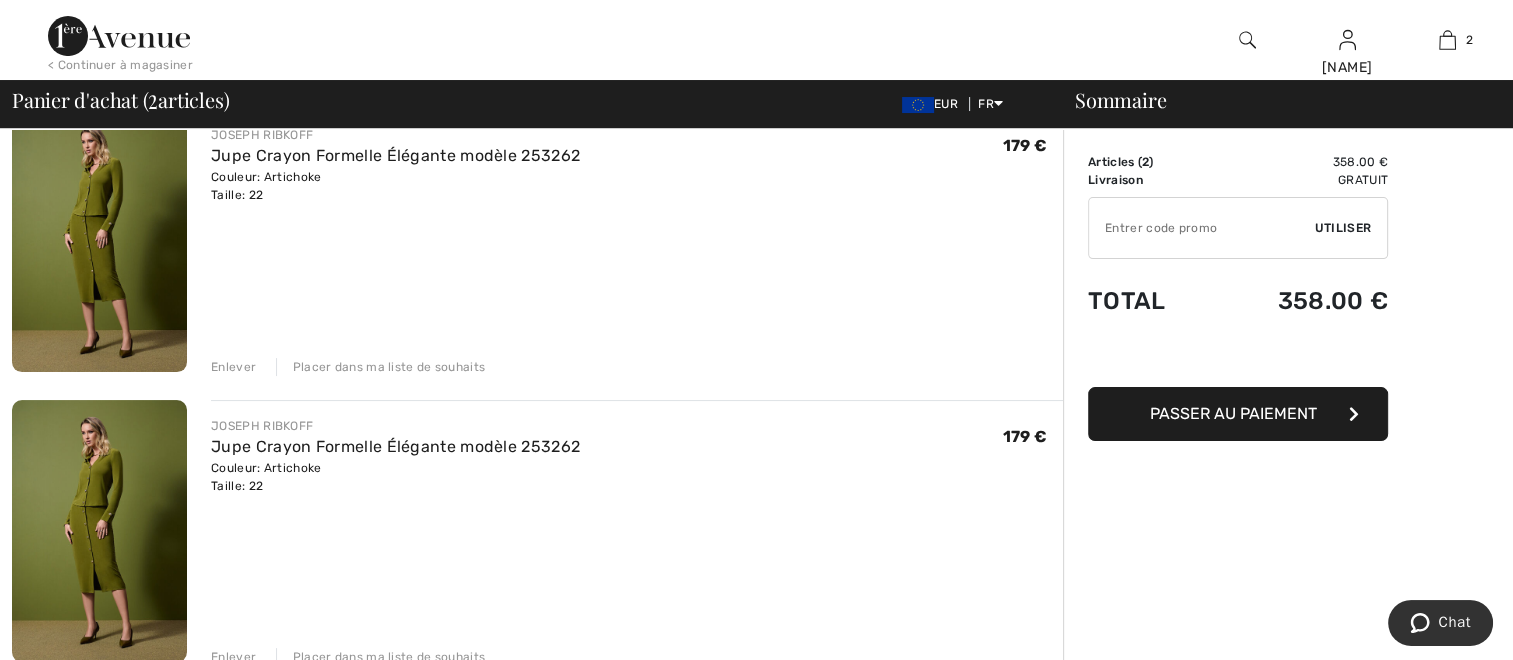 click on "Enlever" at bounding box center (233, 367) 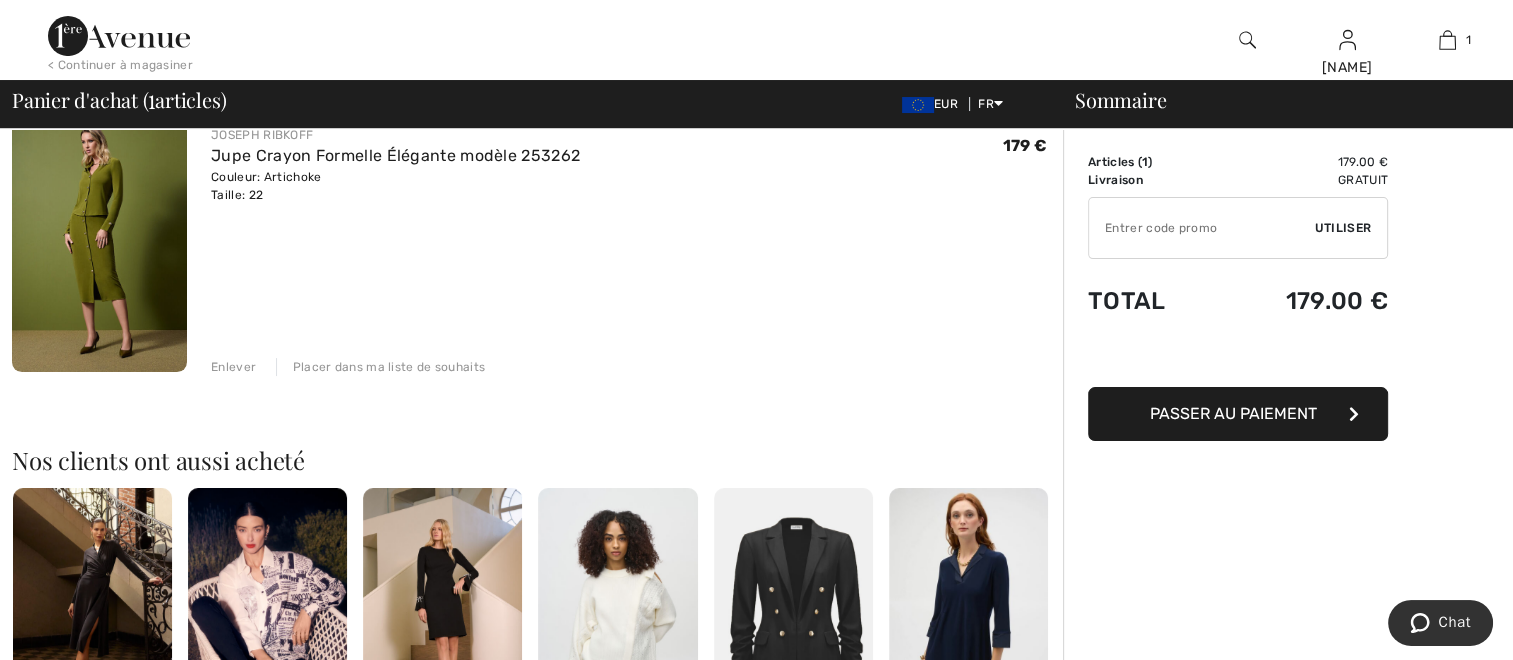 click at bounding box center [756, 1217] 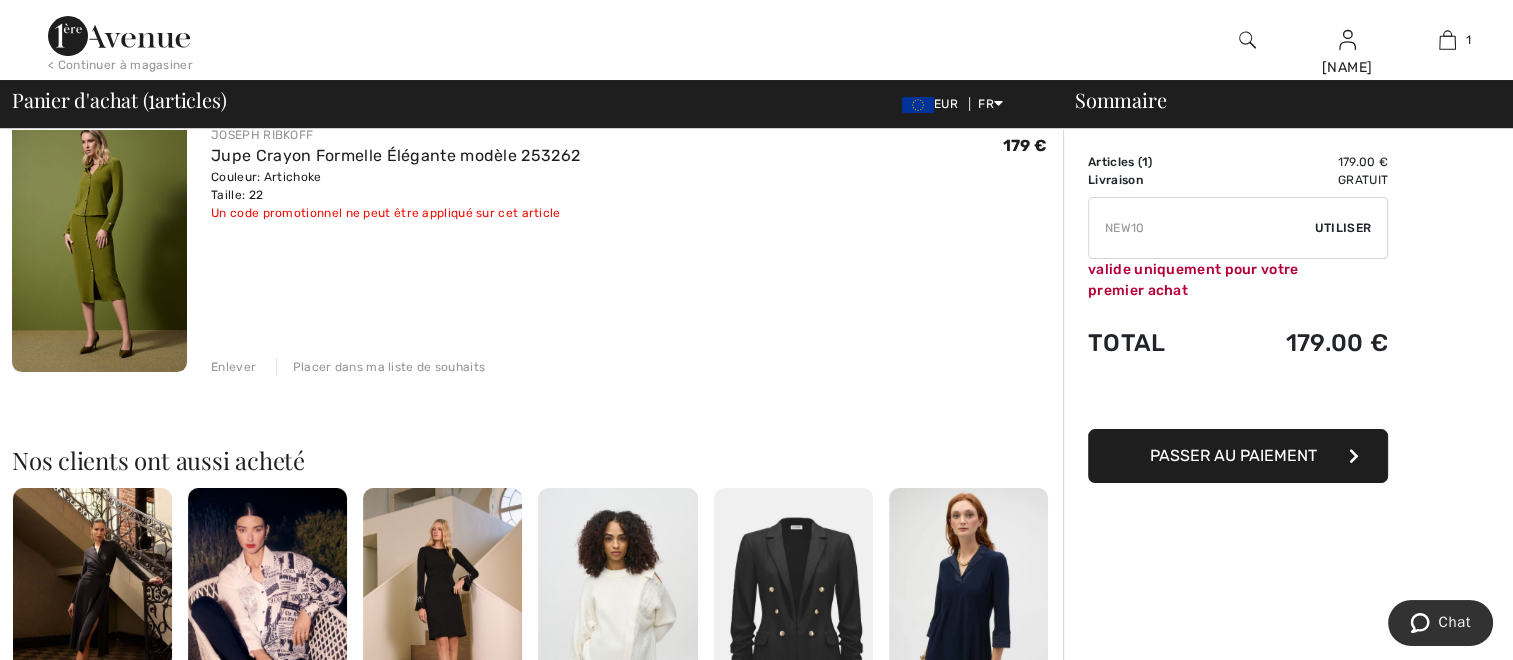 type on "FREEXPRESS" 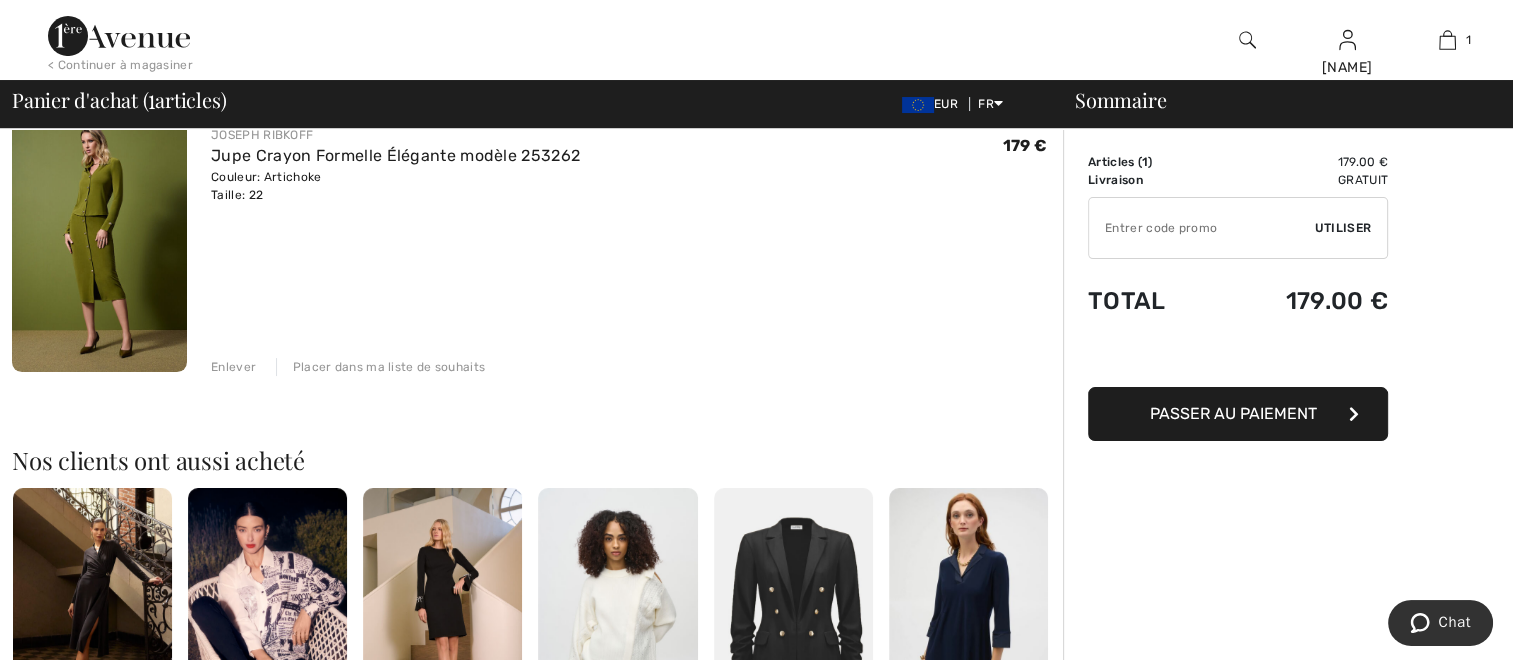 type on "FREEDENIMBAG" 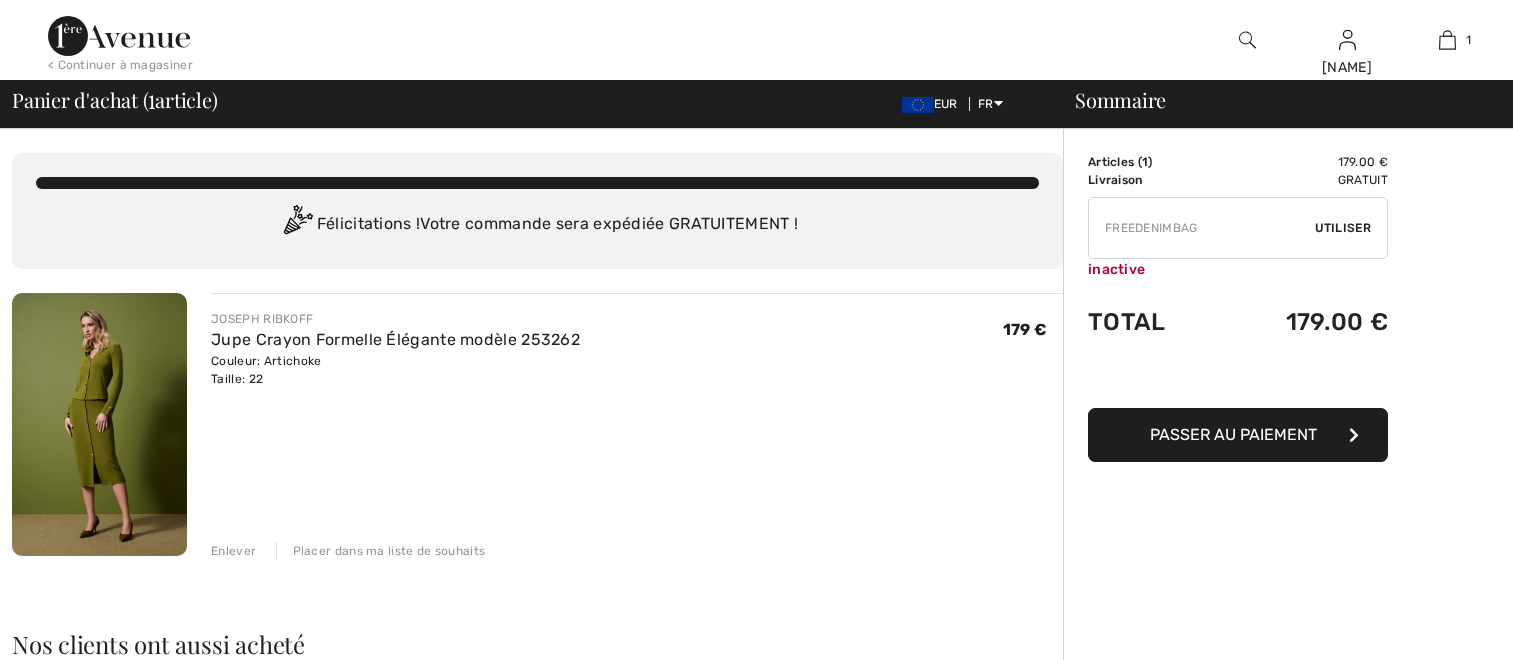 scroll, scrollTop: 184, scrollLeft: 0, axis: vertical 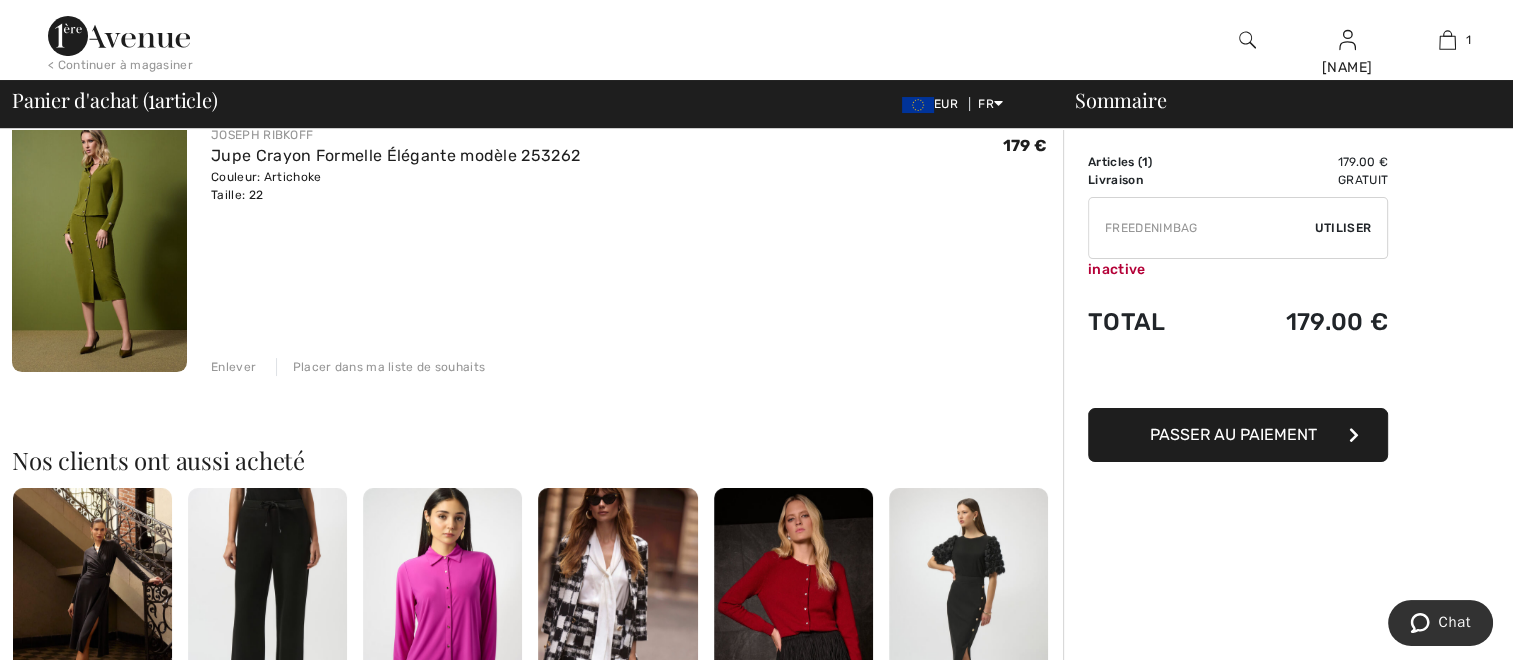 type on "FLASH15" 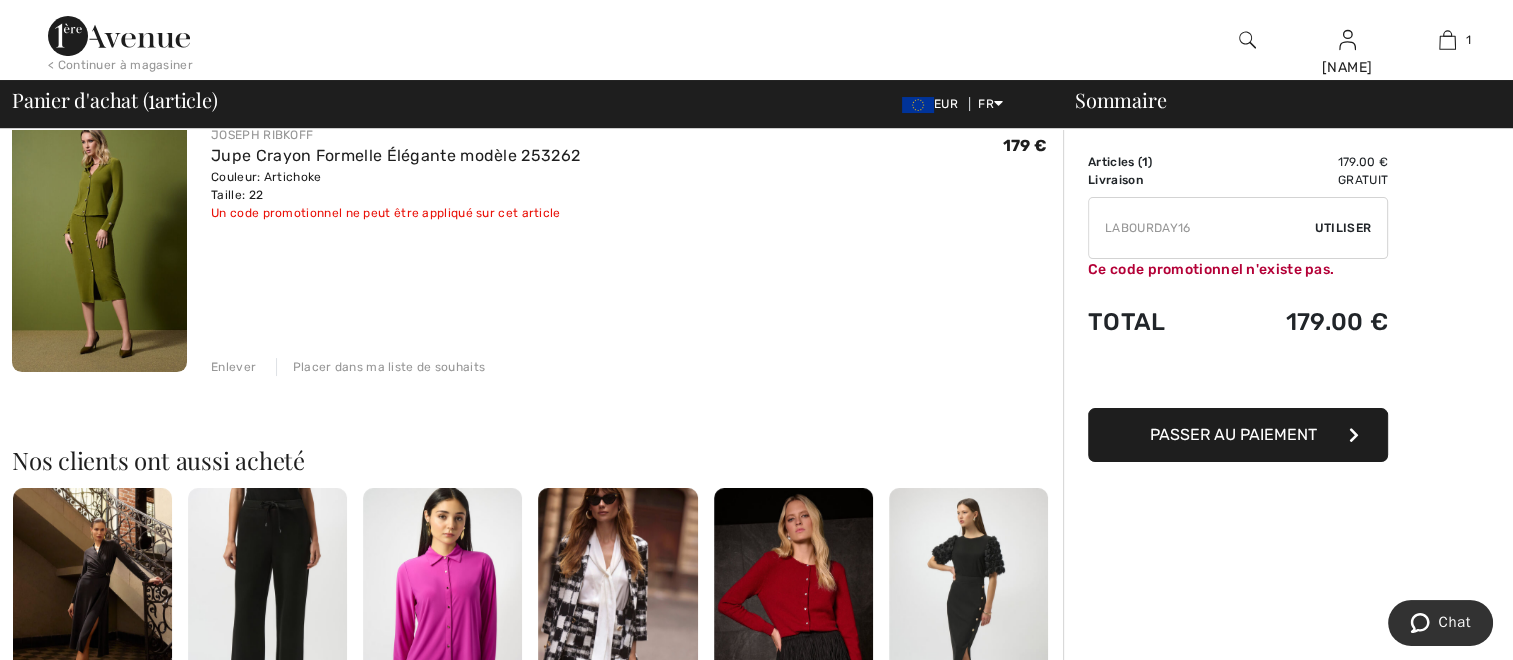 type on "LAB0URDAY16" 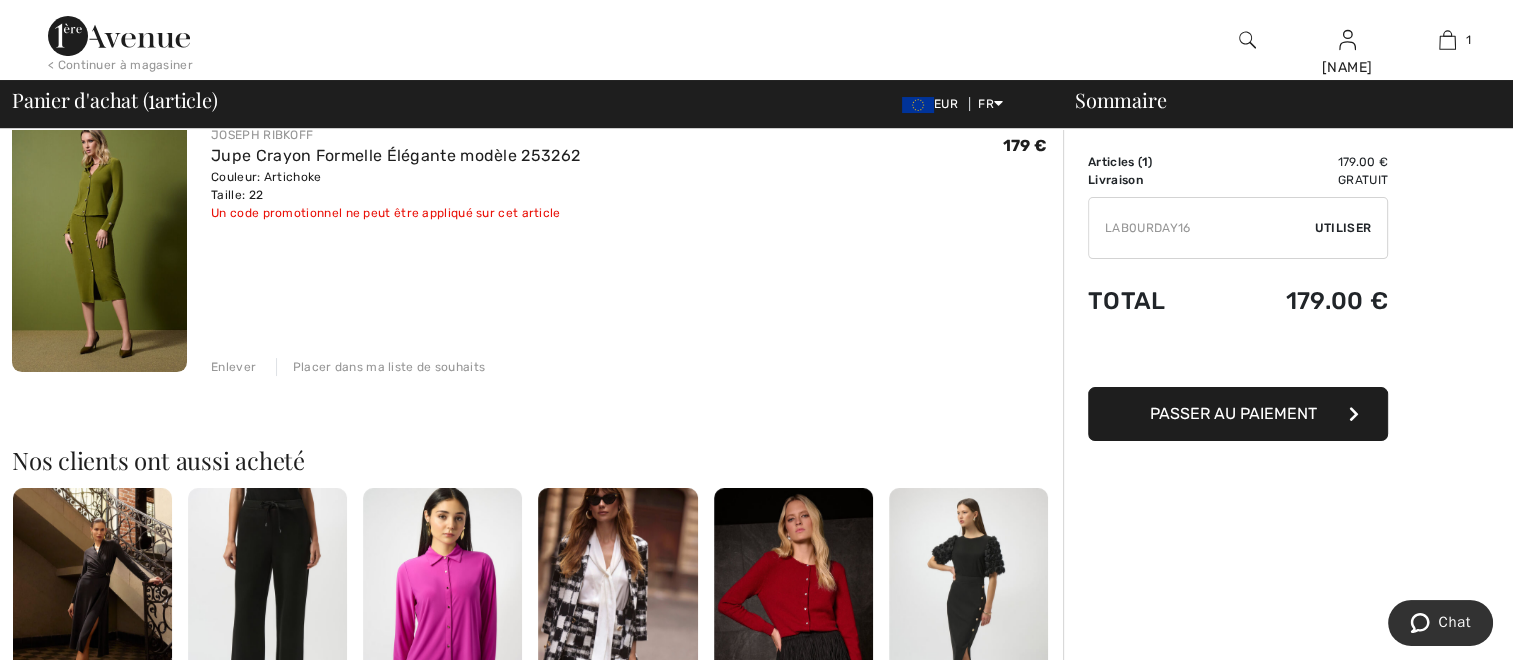 click at bounding box center (756, 1231) 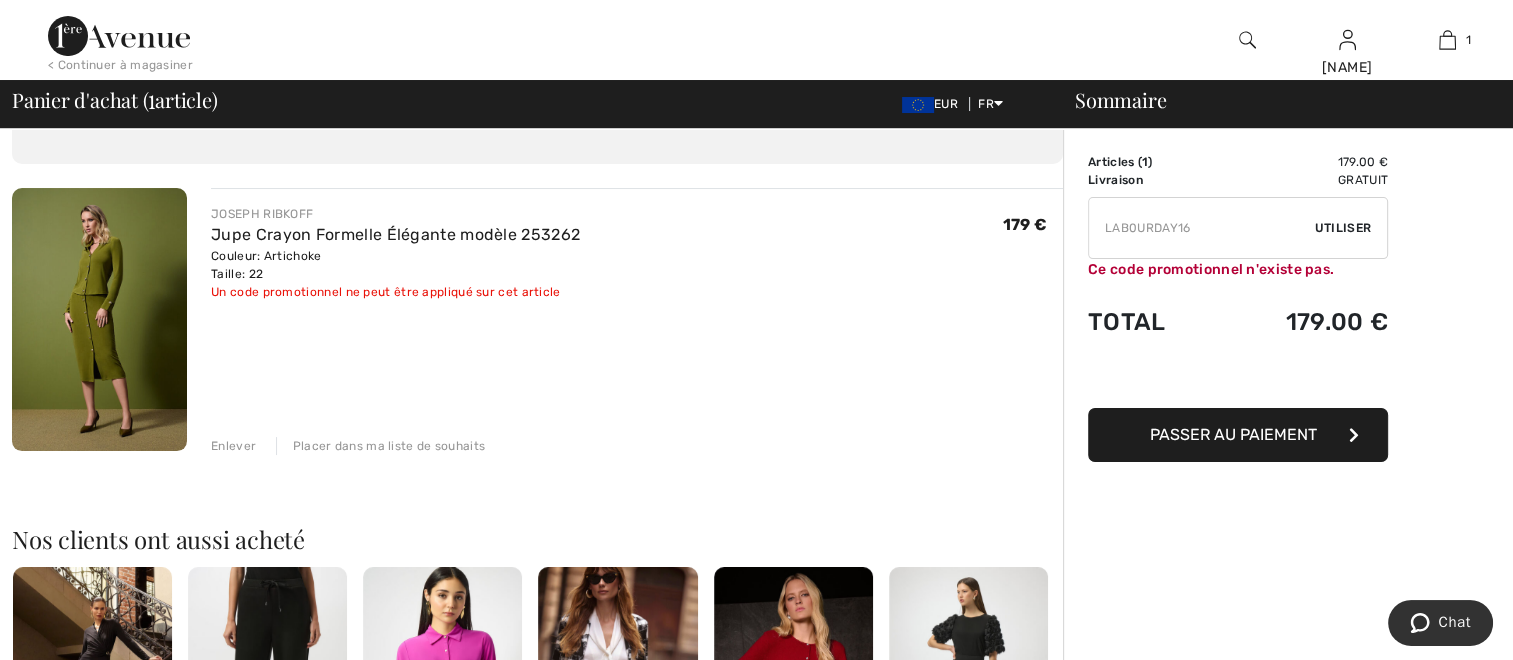 scroll, scrollTop: 0, scrollLeft: 0, axis: both 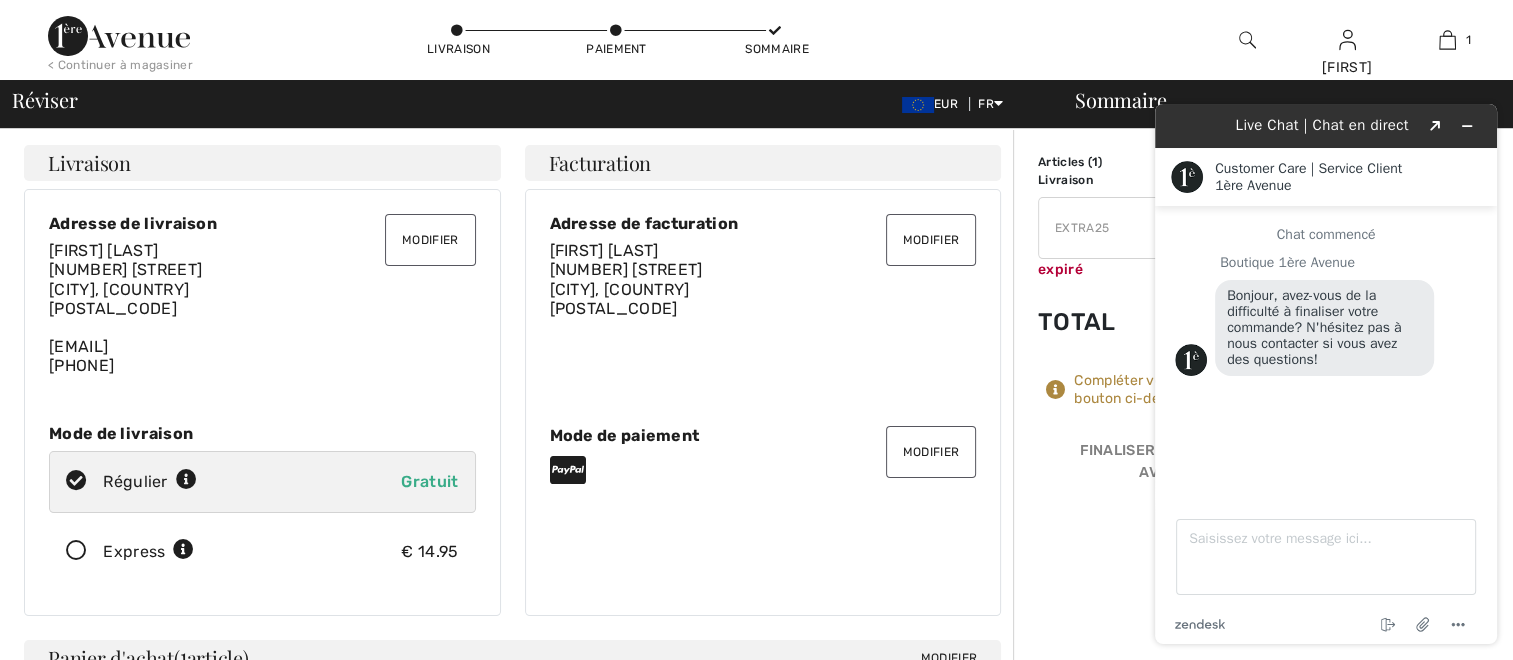 click on "Annie Tremblais
1875 Route De Montferrat Draguignan, FR 83300" at bounding box center (763, 279) 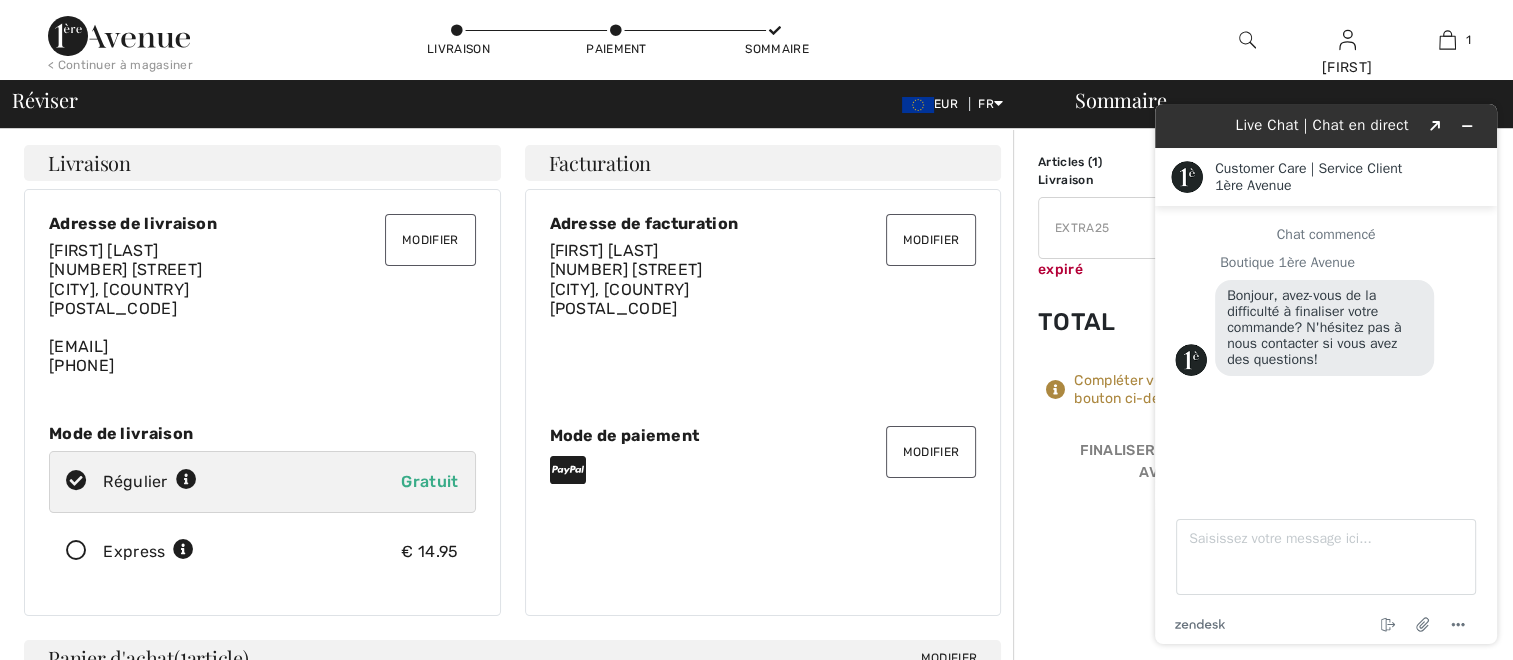 click on "Total" at bounding box center (1102, 322) 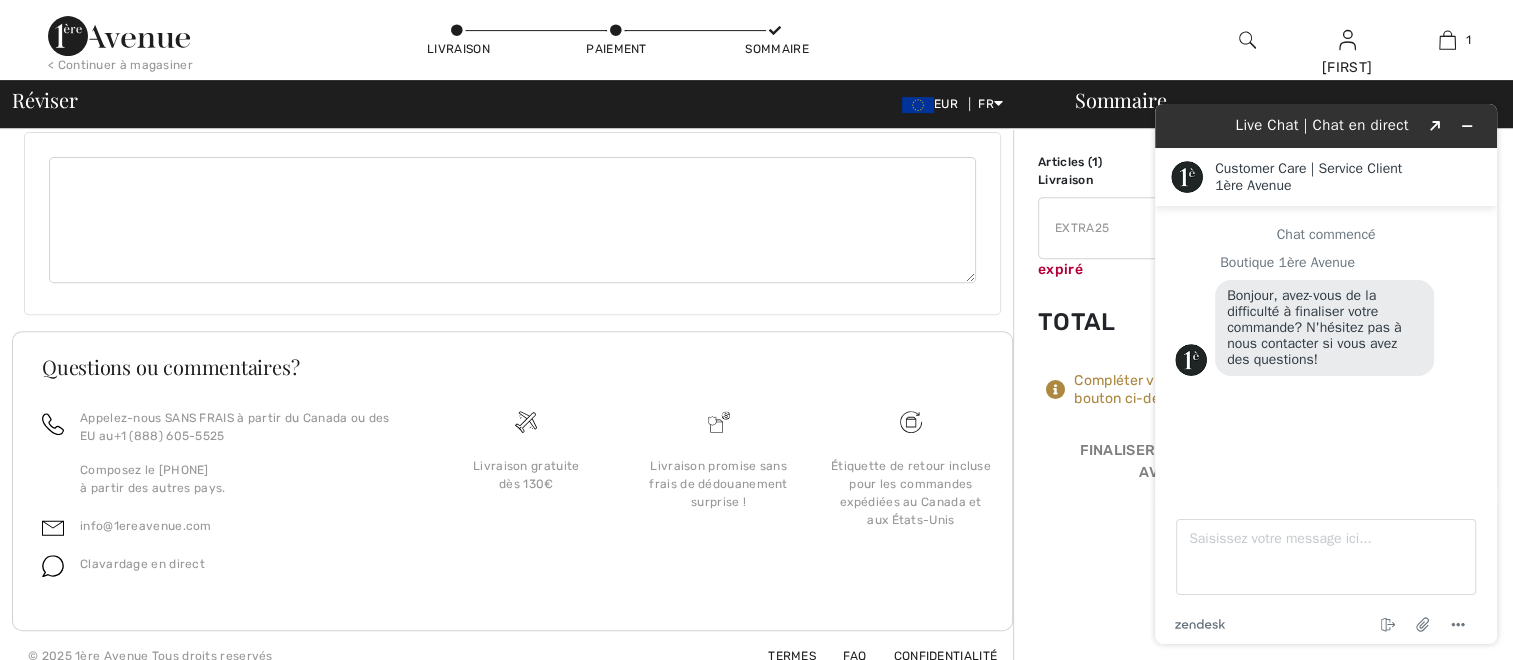scroll, scrollTop: 778, scrollLeft: 0, axis: vertical 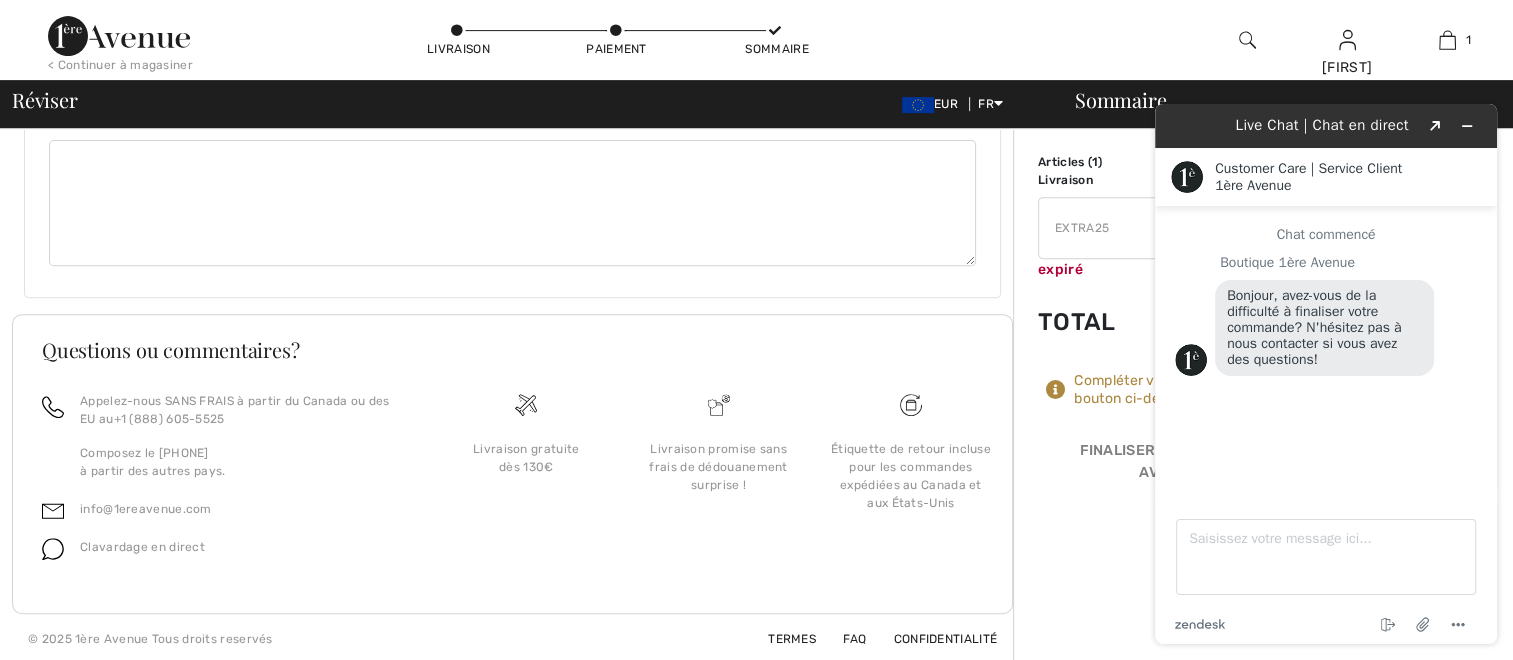 drag, startPoint x: 1520, startPoint y: 269, endPoint x: 256, endPoint y: 535, distance: 1291.6857 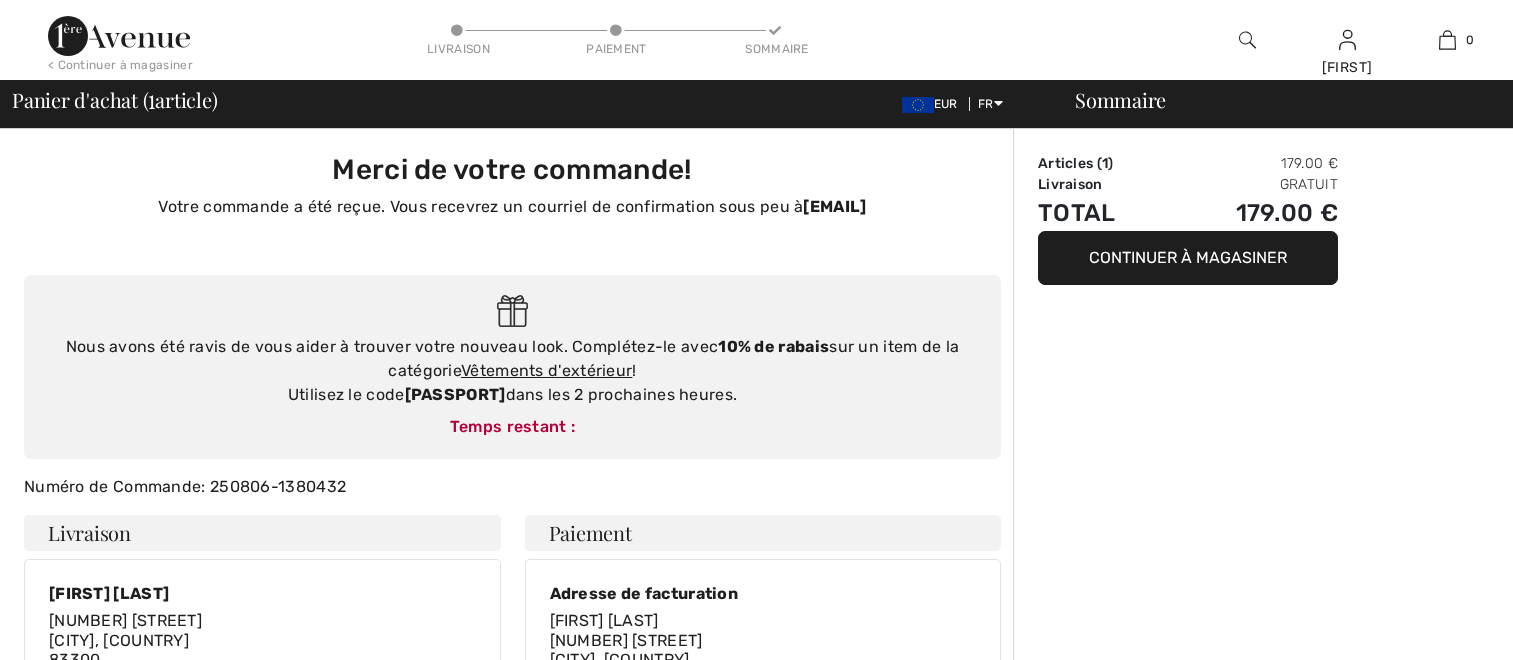 scroll, scrollTop: 0, scrollLeft: 0, axis: both 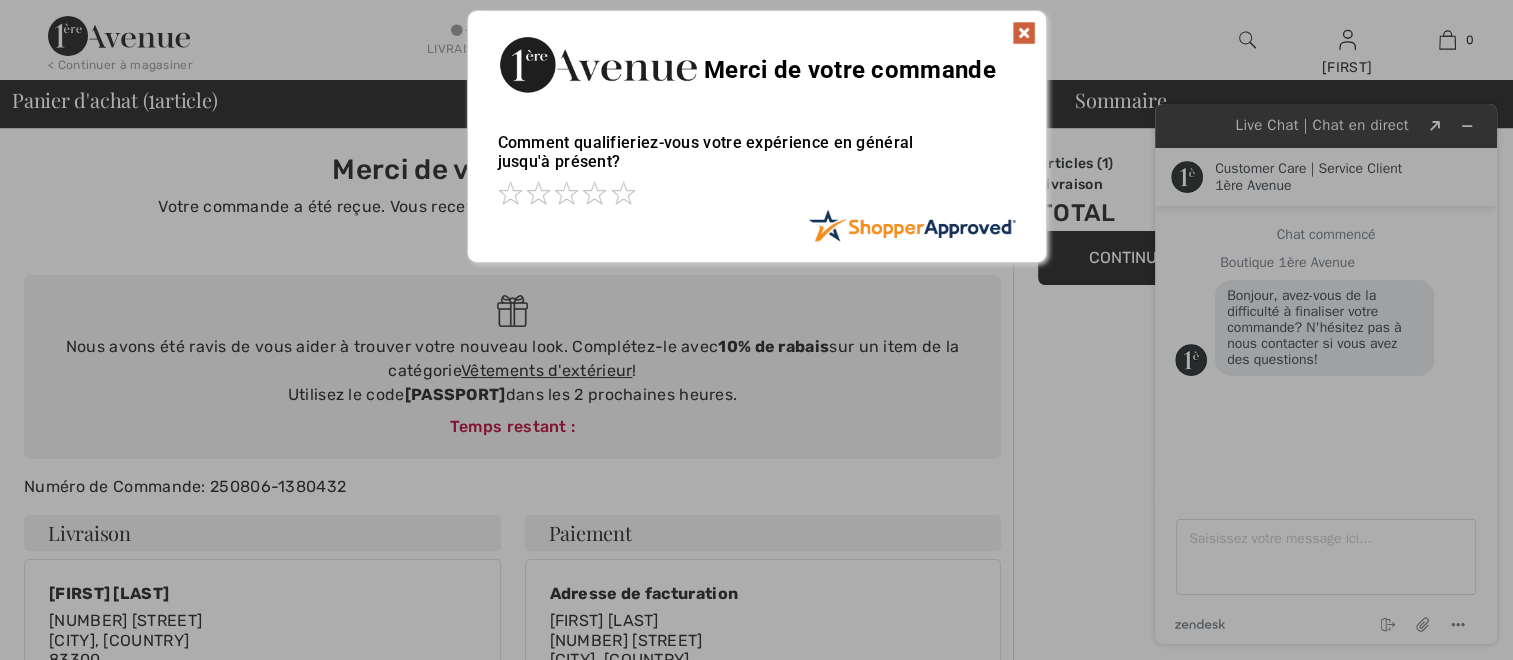 click at bounding box center (1024, 33) 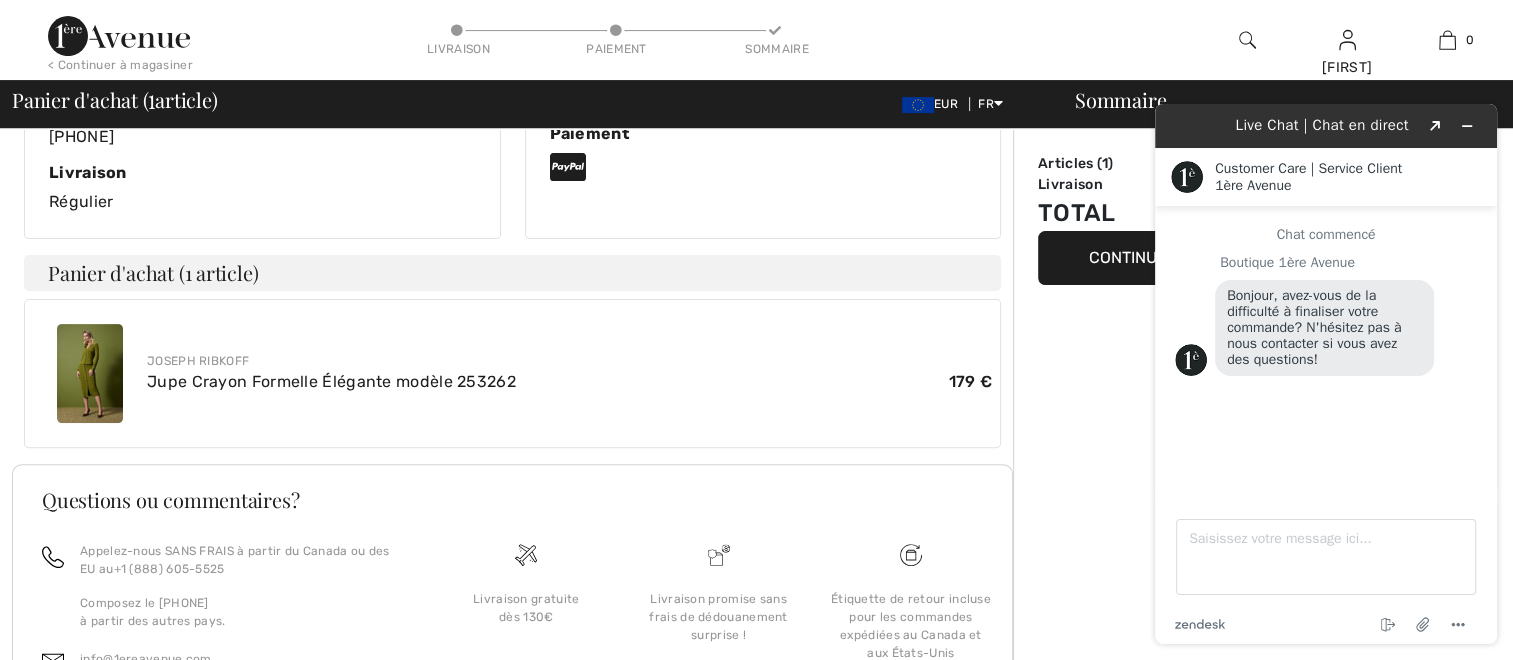 scroll, scrollTop: 582, scrollLeft: 0, axis: vertical 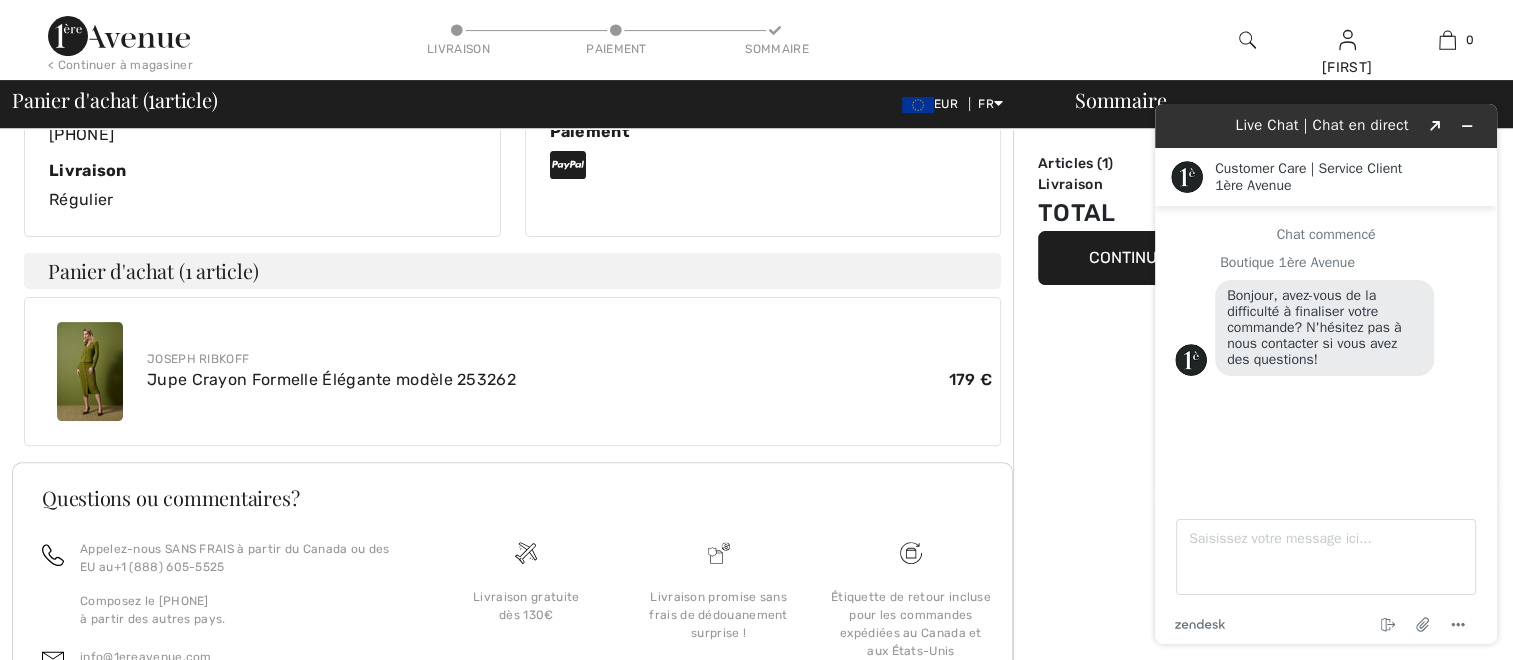 drag, startPoint x: 1518, startPoint y: 293, endPoint x: 111, endPoint y: 379, distance: 1409.6259 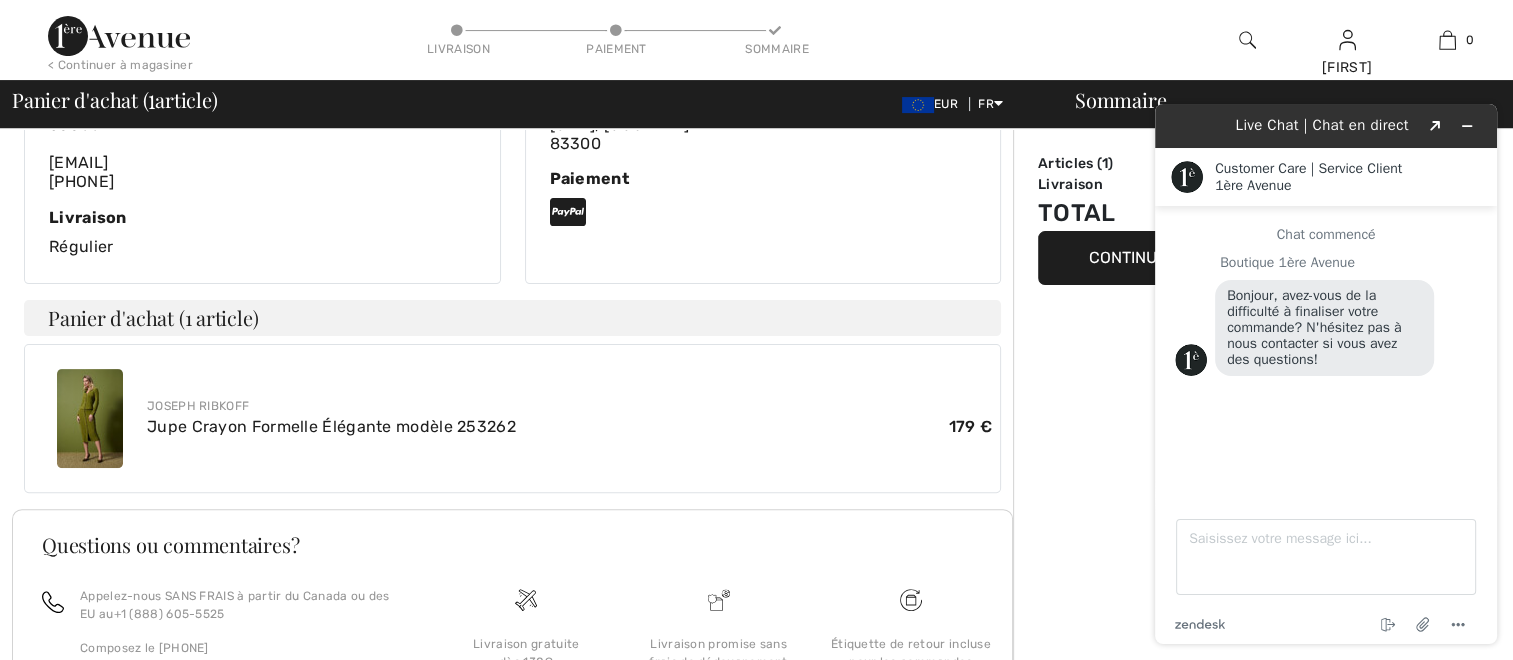 click at bounding box center [90, 418] 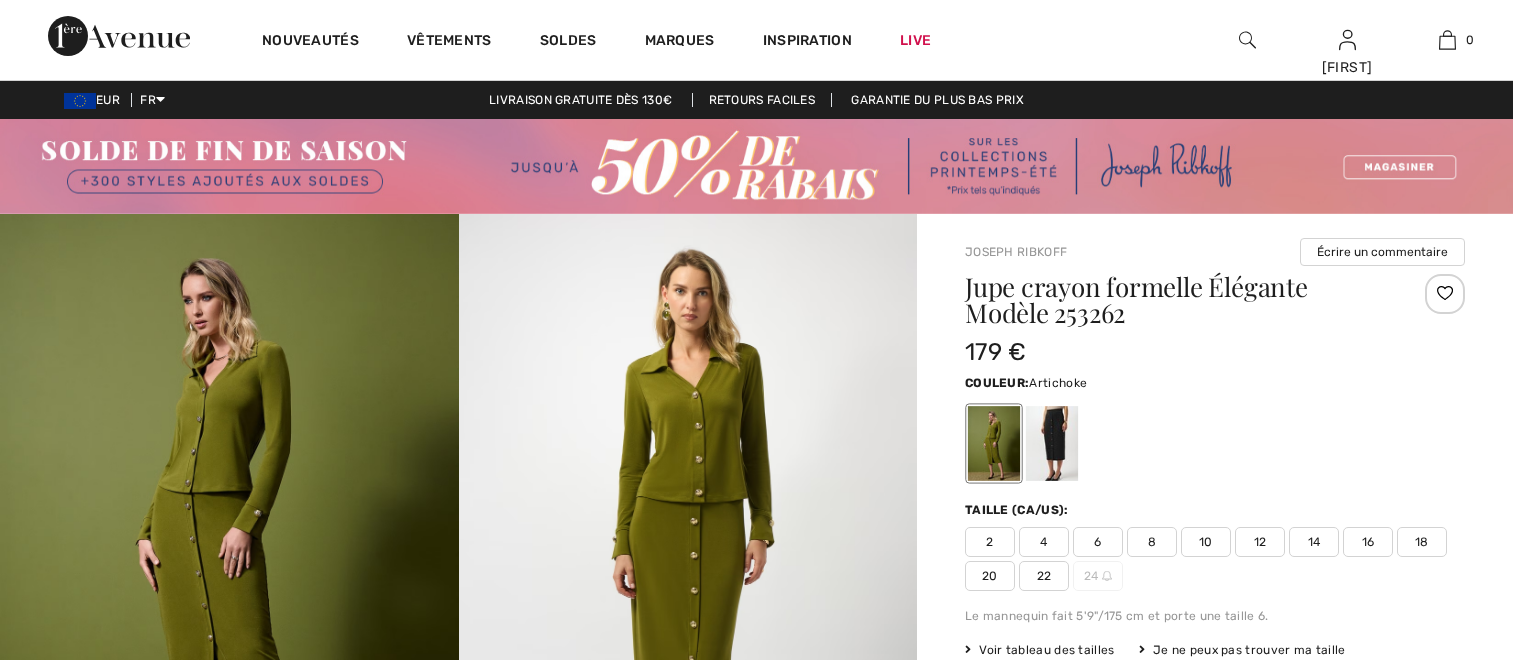 scroll, scrollTop: 0, scrollLeft: 0, axis: both 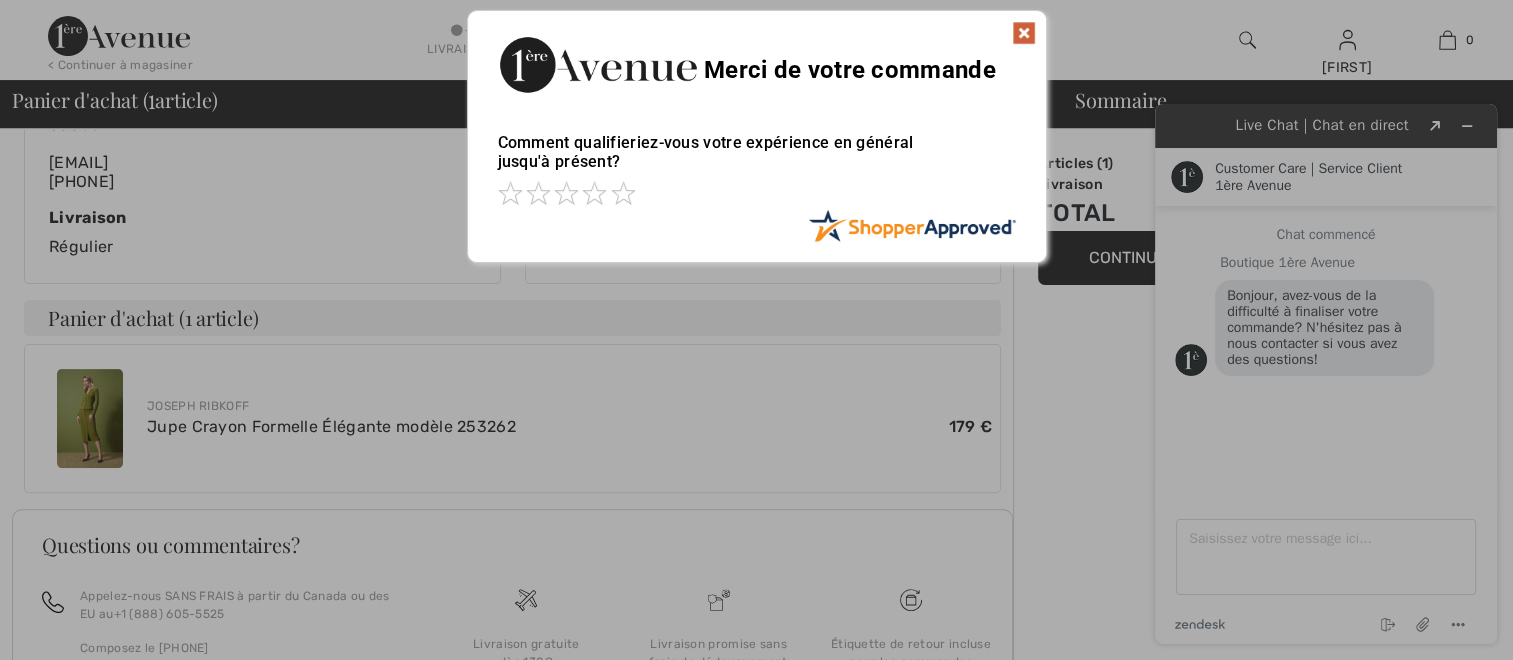click at bounding box center (1024, 33) 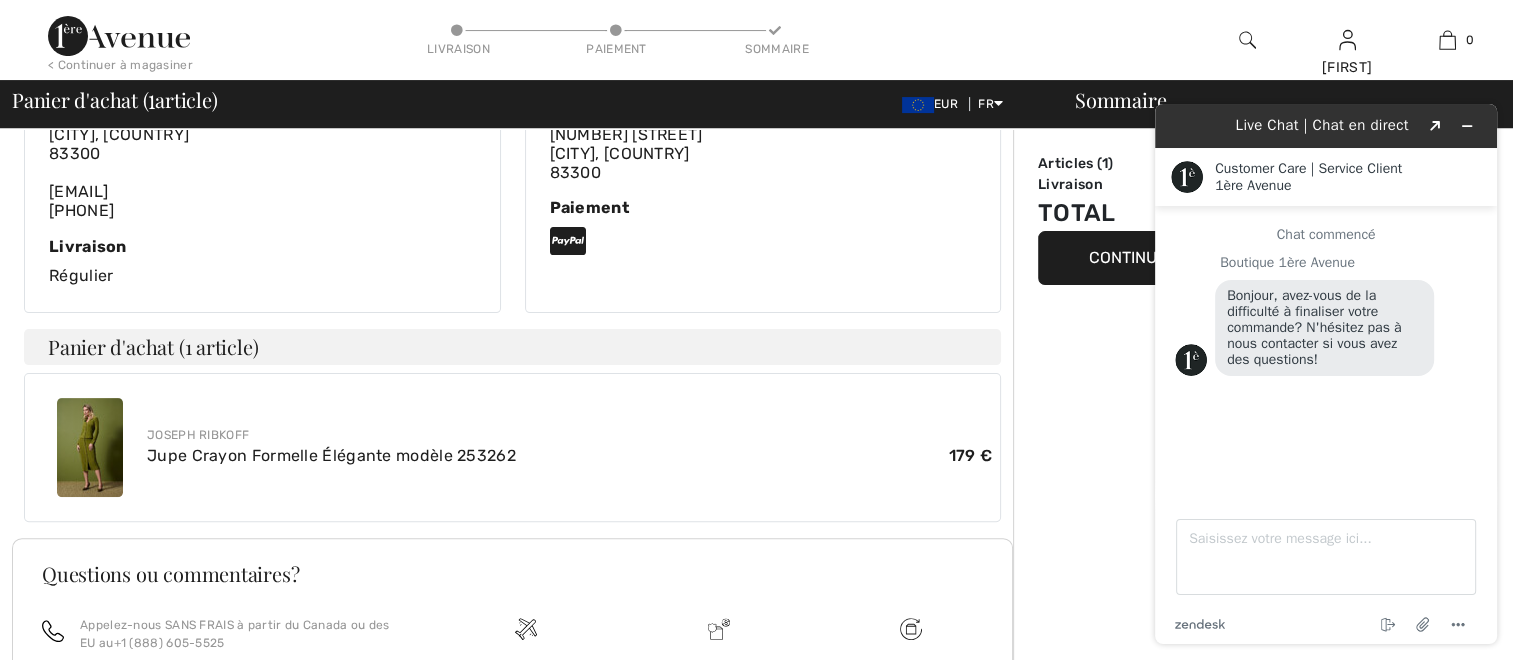 scroll, scrollTop: 535, scrollLeft: 0, axis: vertical 